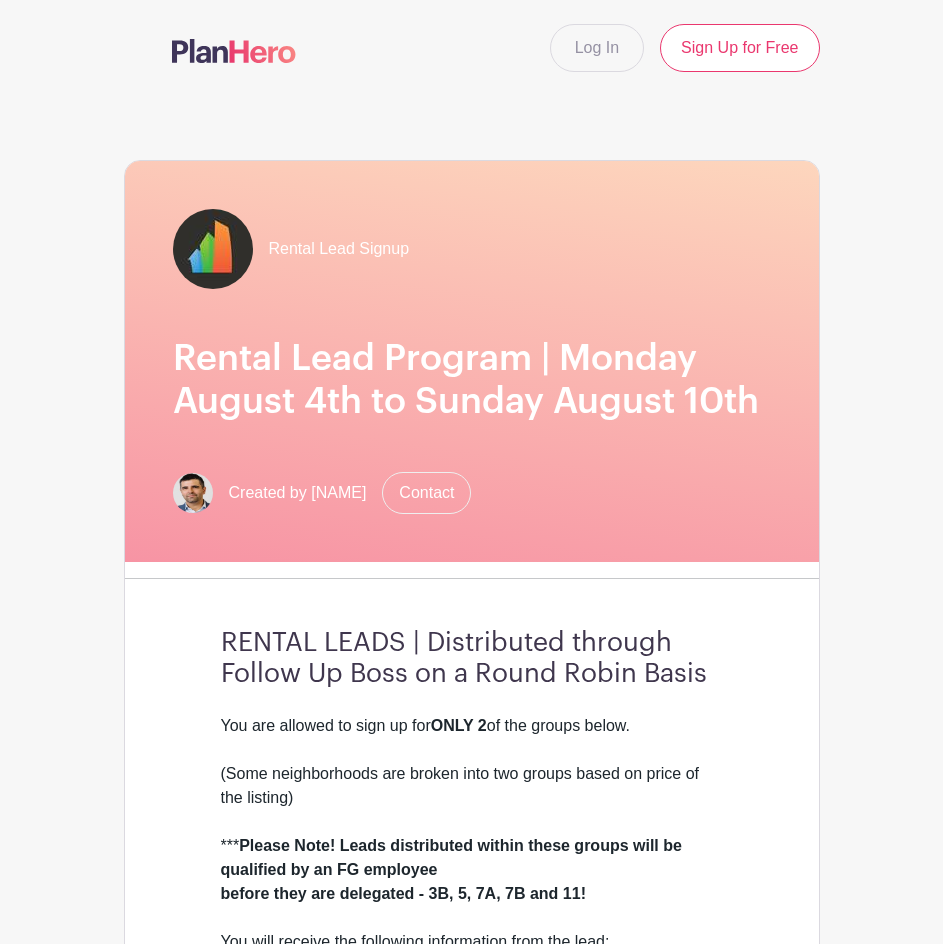 scroll, scrollTop: 0, scrollLeft: 0, axis: both 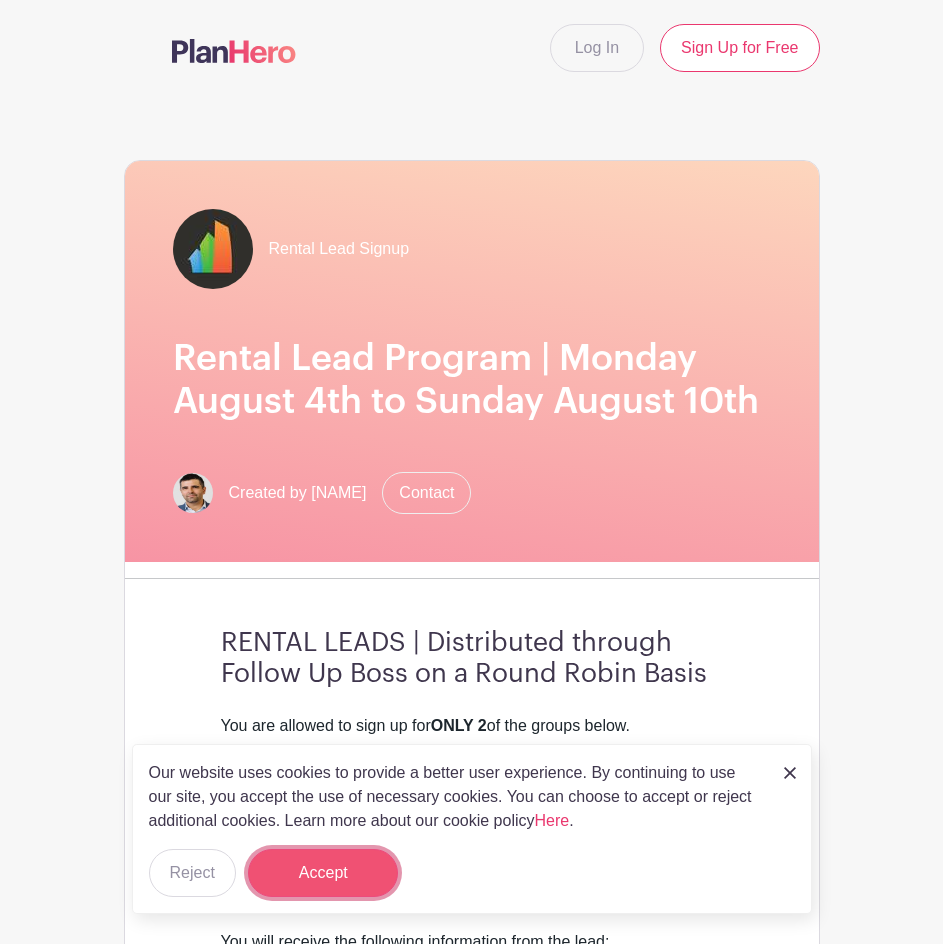 click on "Accept" at bounding box center [323, 873] 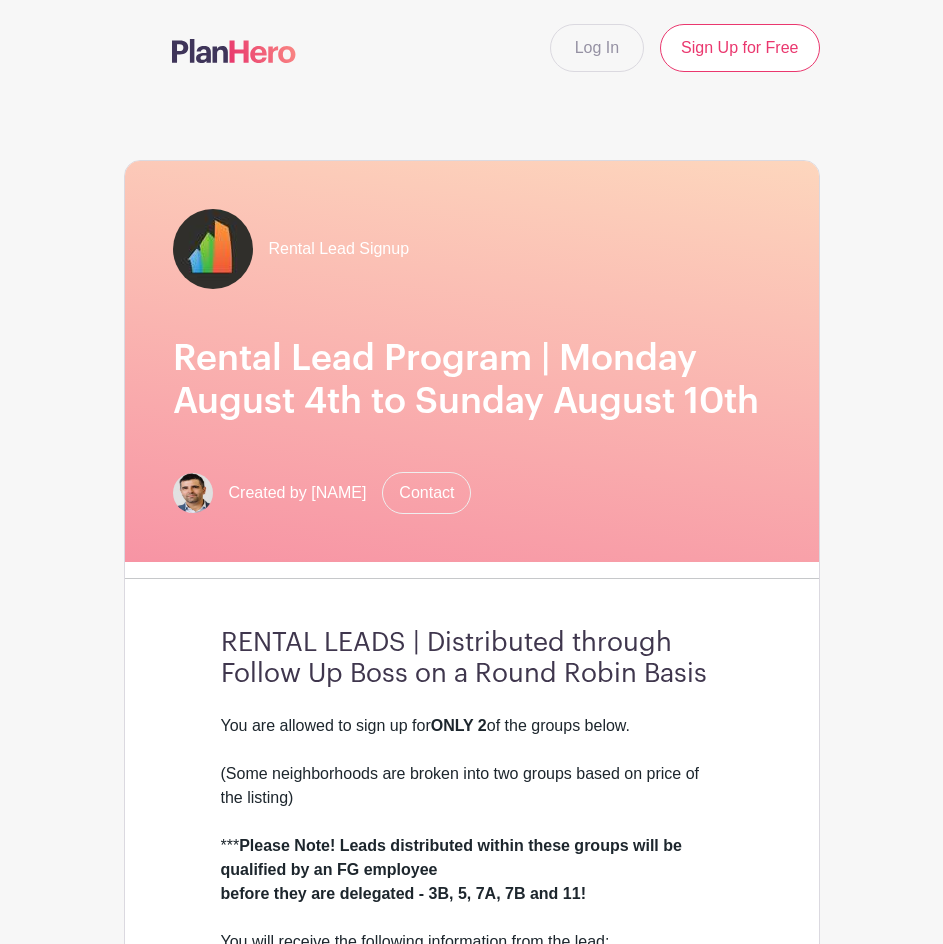 click on "Rental Lead Signup
Rental Lead Program | Monday August 4th to Sunday August 10th
Created by [NAME]
Contact
RENTAL LEADS | Distributed through Follow Up Boss on a Round Robin Basis
You are allowed to sign up for  ONLY 2  of the groups below.    (Some neighborhoods are broken into two groups based on price of the listing)   *** Please Note! Leads distributed within these groups will be qualified by an FG employee
before they are delegated - 3B, 5, 7A, 7B and 11! You will receive the following information from the lead:
Name
Email
Phone
Inquiry Address
You will receive leads from the Following Sources:
Zillow
Zumper" at bounding box center [472, 639] 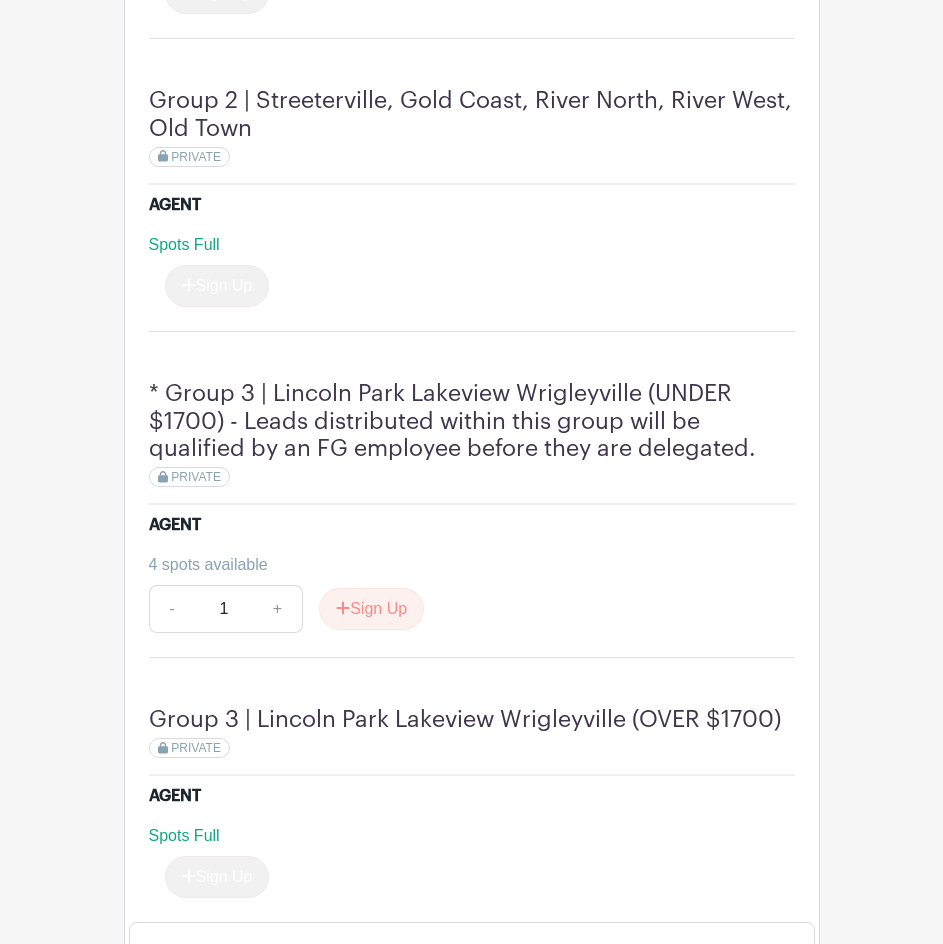 scroll, scrollTop: 1400, scrollLeft: 0, axis: vertical 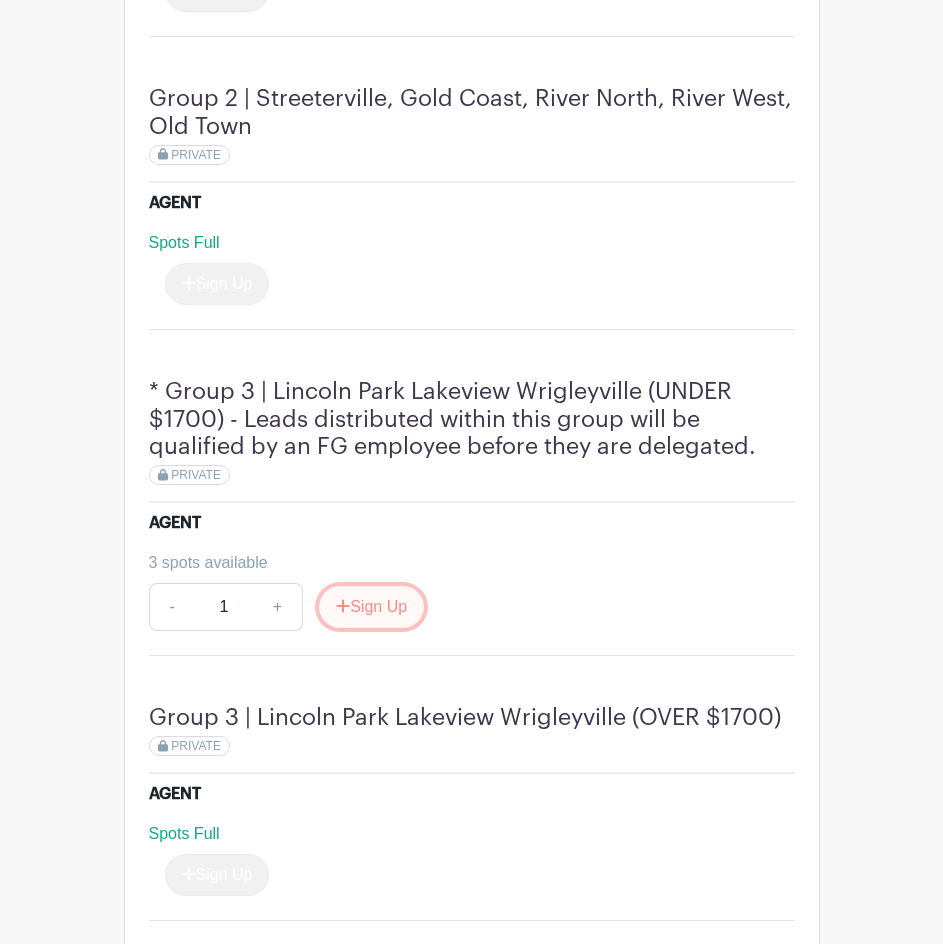 click on "Sign Up" at bounding box center [371, 607] 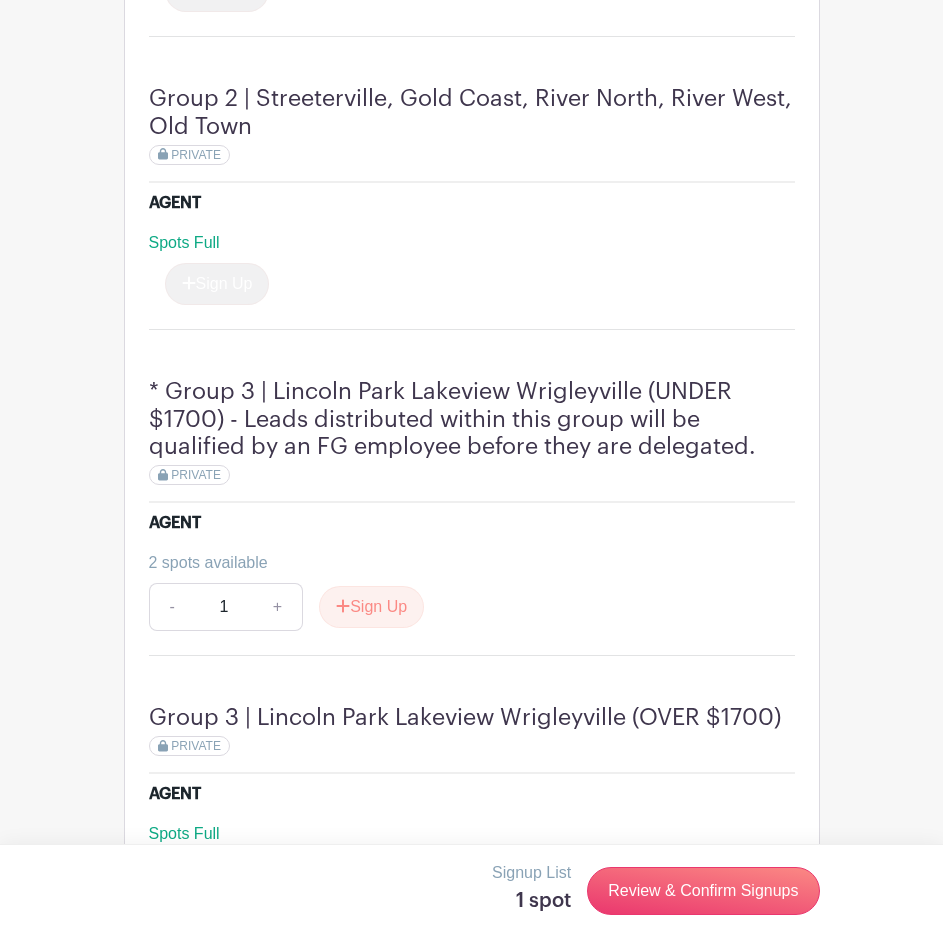 click on "Log In
Sign Up for Free
Rental Lead Signup
Rental Lead Program | Monday August 4th to Sunday August 10th
Created by [NAME]
Contact
RENTAL LEADS | Distributed through Follow Up Boss on a Round Robin Basis
You are allowed to sign up for  ONLY 2  of the groups below.    (Some neighborhoods are broken into two groups based on price of the listing)   *** Please Note! Leads distributed within these groups will be qualified by an FG employee
before they are delegated - 3B, 5, 7A, 7B and 11!
Name
Email
Phone" at bounding box center (471, 2309) 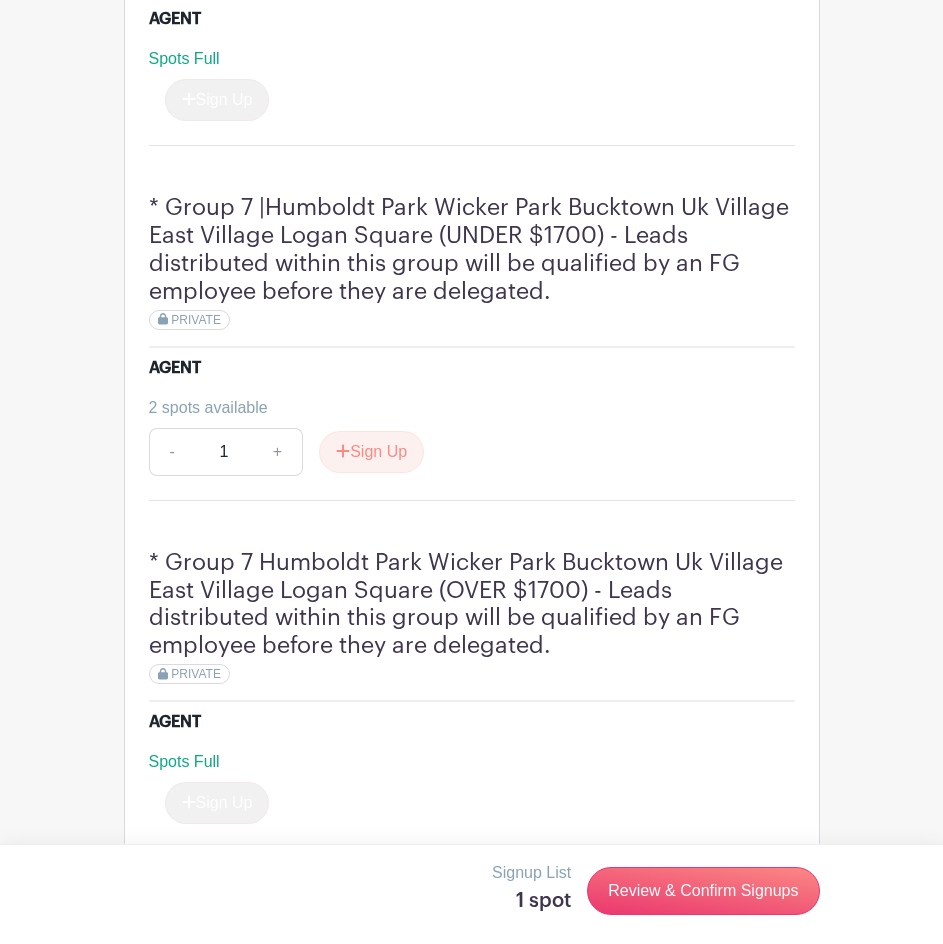 scroll, scrollTop: 3114, scrollLeft: 0, axis: vertical 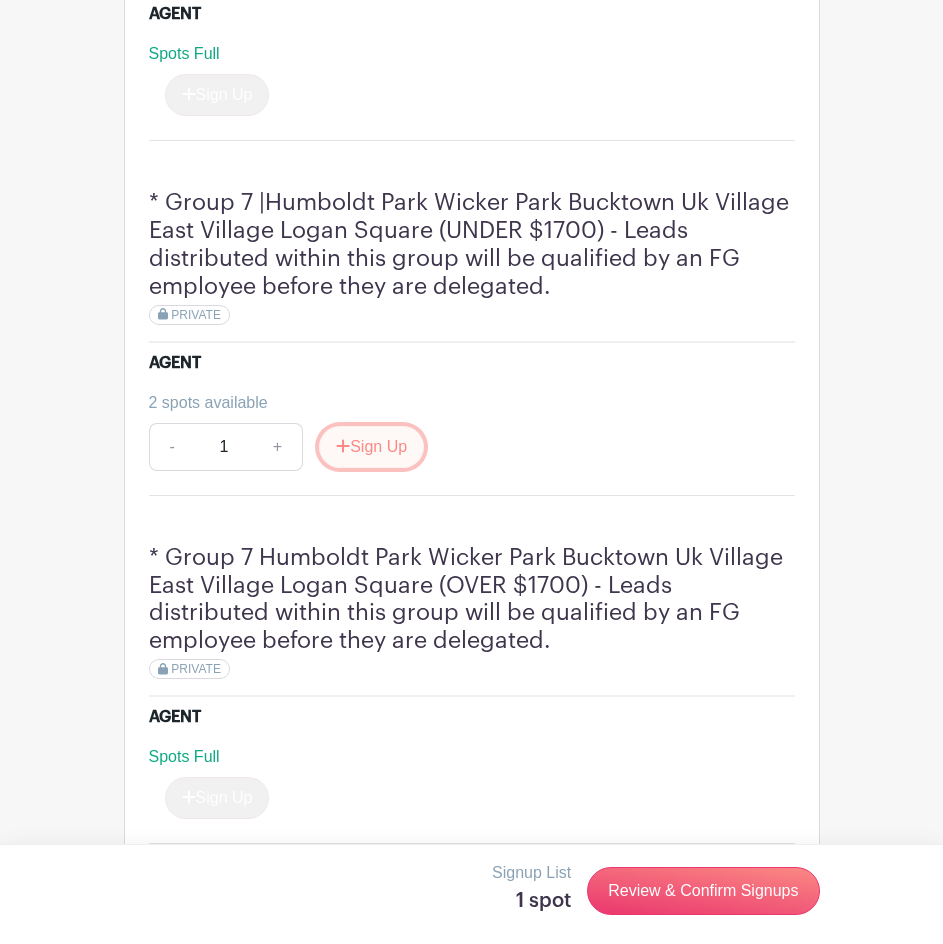 click on "Sign Up" at bounding box center (371, 447) 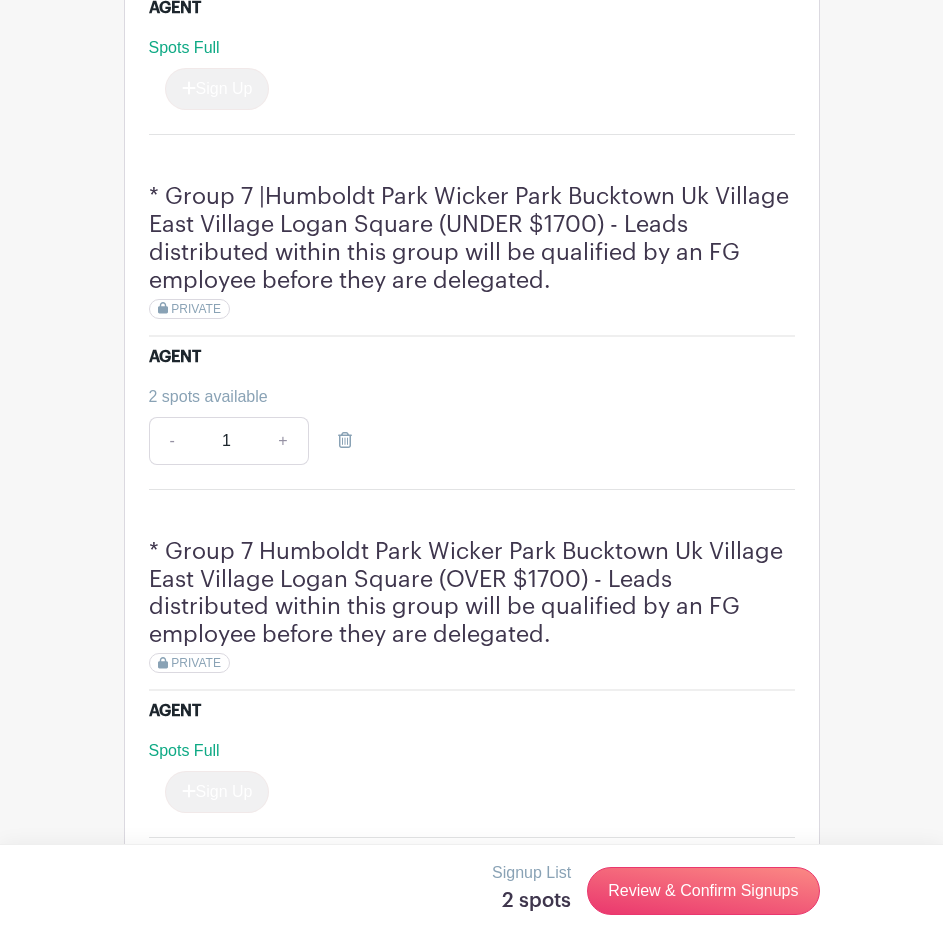 scroll, scrollTop: 3108, scrollLeft: 0, axis: vertical 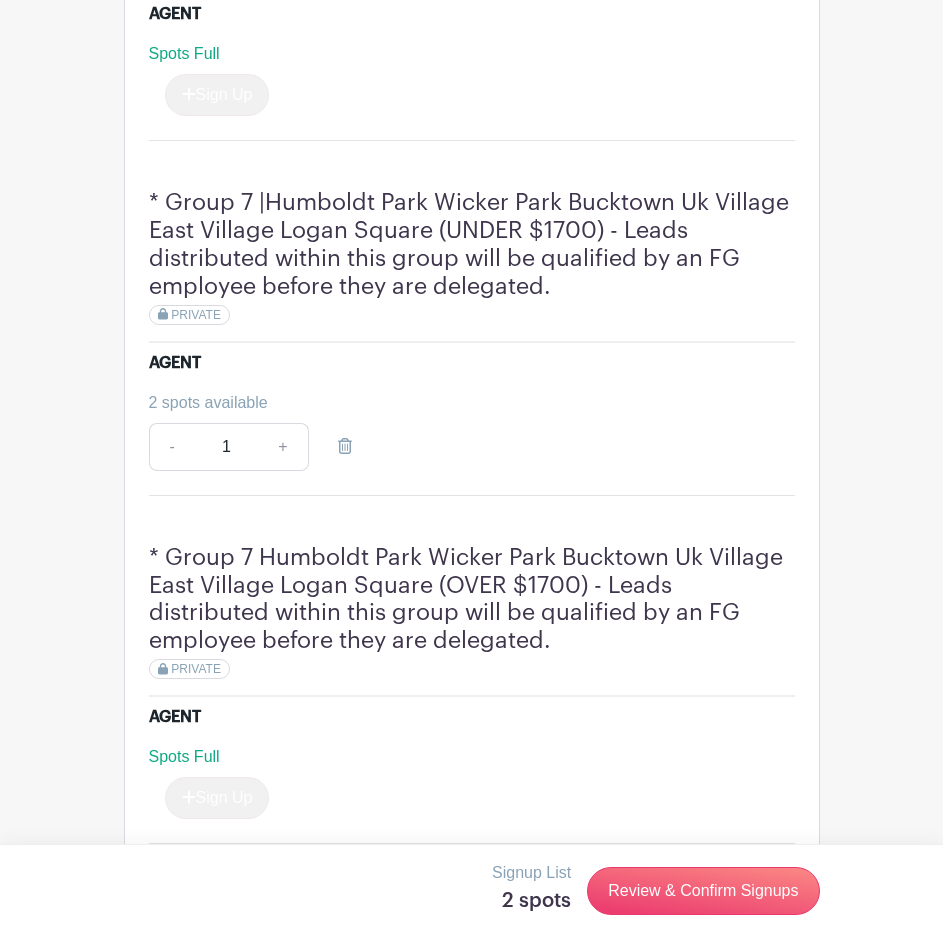 click on "Rental Lead Signup
Rental Lead Program | Monday August 4th to Sunday August 10th
Created by [NAME]
Contact
RENTAL LEADS | Distributed through Follow Up Boss on a Round Robin Basis
You are allowed to sign up for  ONLY 2  of the groups below.    (Some neighborhoods are broken into two groups based on price of the listing)   *** Please Note! Leads distributed within these groups will be qualified by an FG employee
before they are delegated - 3B, 5, 7A, 7B and 11! You will receive the following information from the lead:
Name
Email
Phone
Inquiry Address
You will receive leads from the Following Sources:" at bounding box center [472, 435] 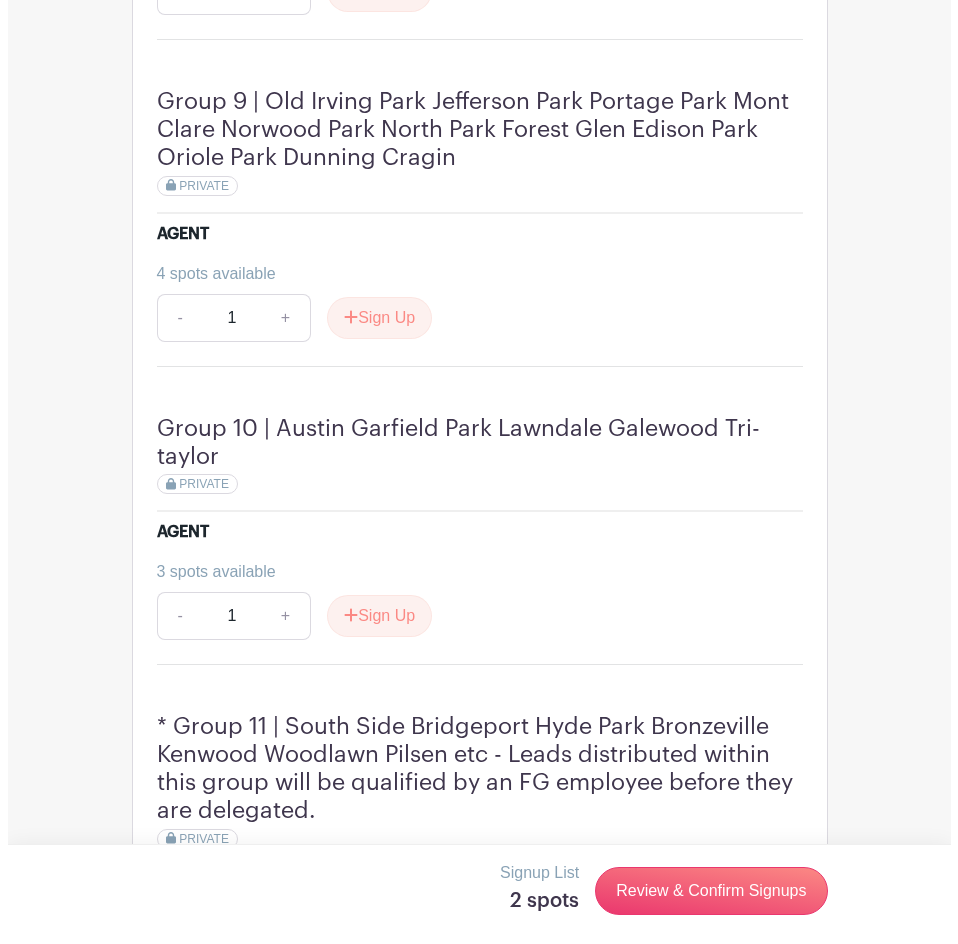 scroll, scrollTop: 4188, scrollLeft: 0, axis: vertical 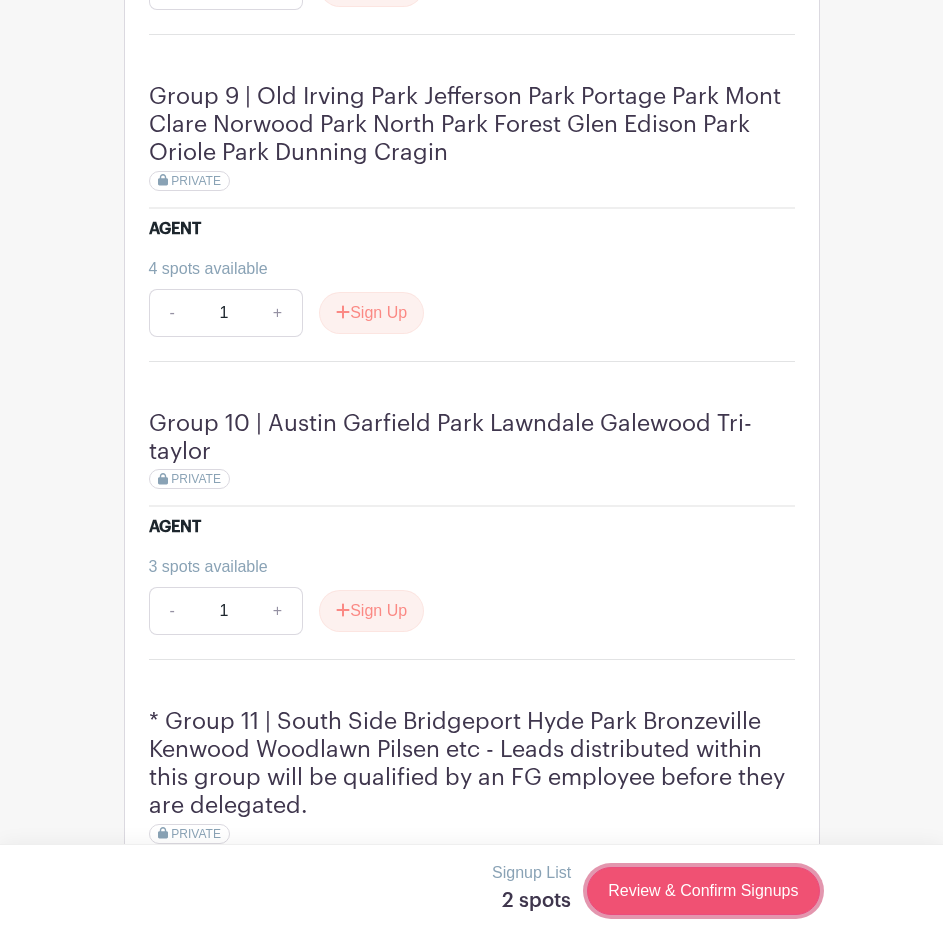 click on "Review & Confirm Signups" at bounding box center (703, 891) 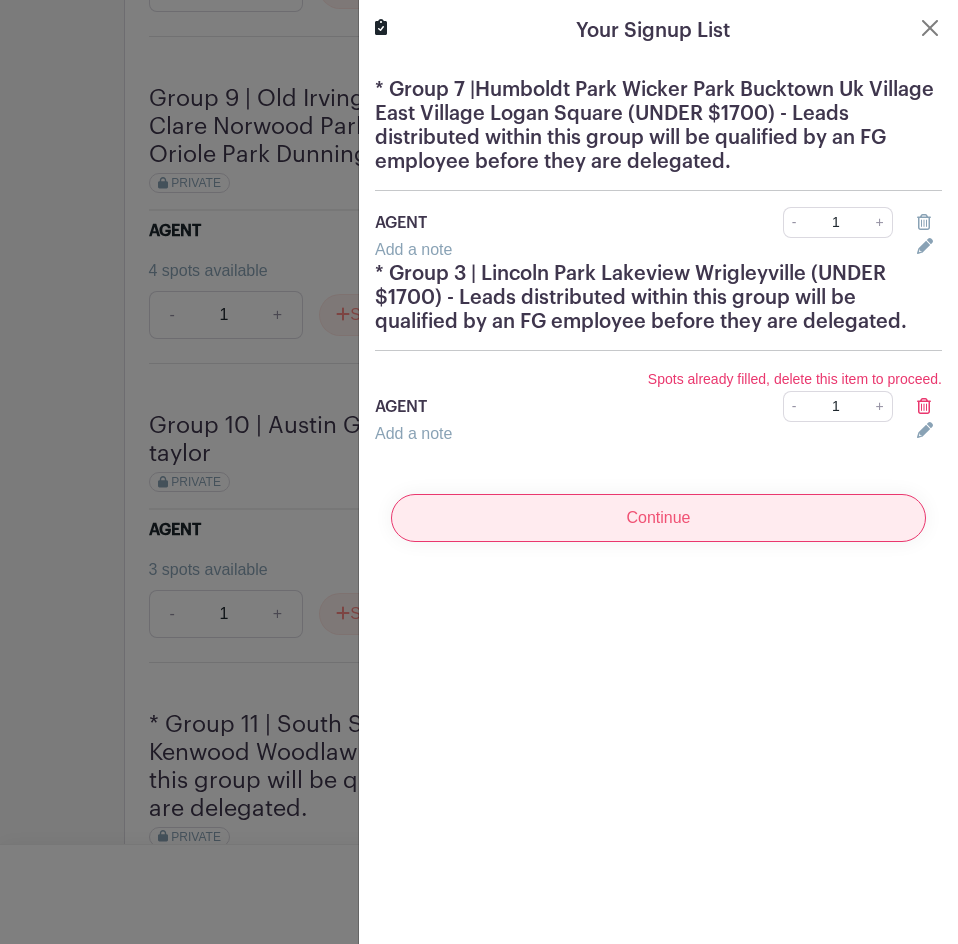 click on "Continue" at bounding box center (658, 518) 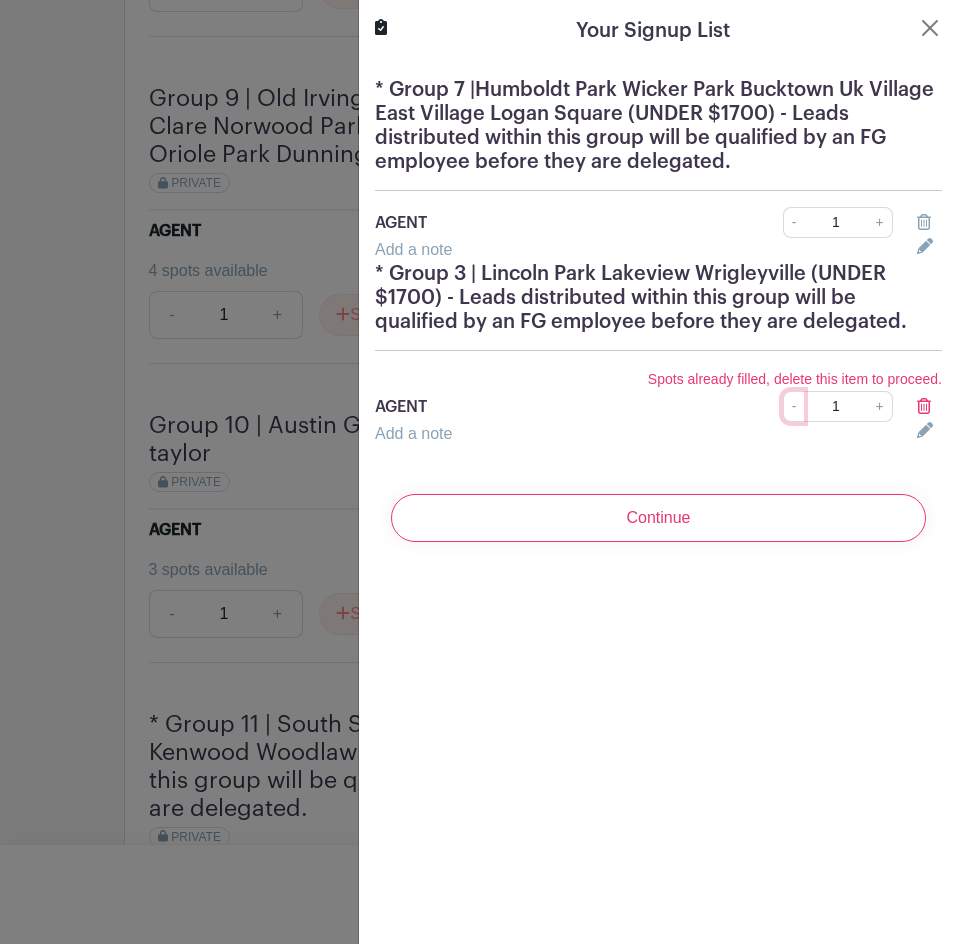 click on "-" at bounding box center (794, 406) 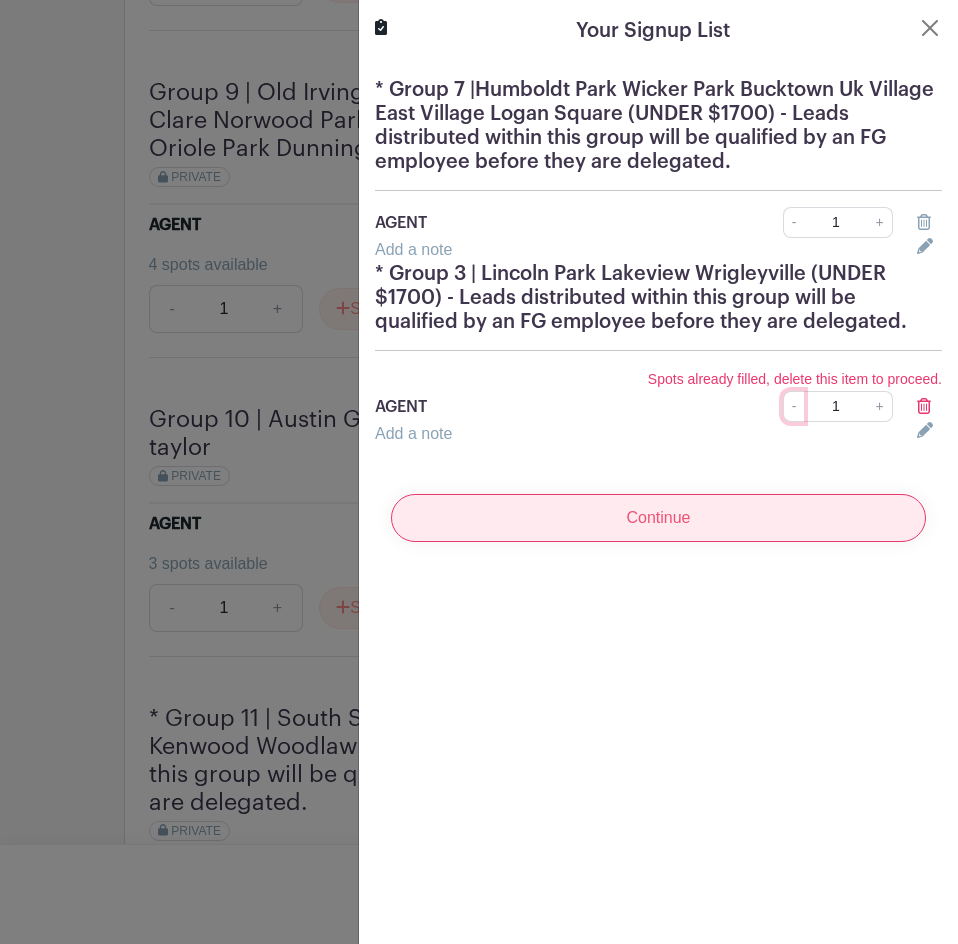 scroll, scrollTop: 4182, scrollLeft: 0, axis: vertical 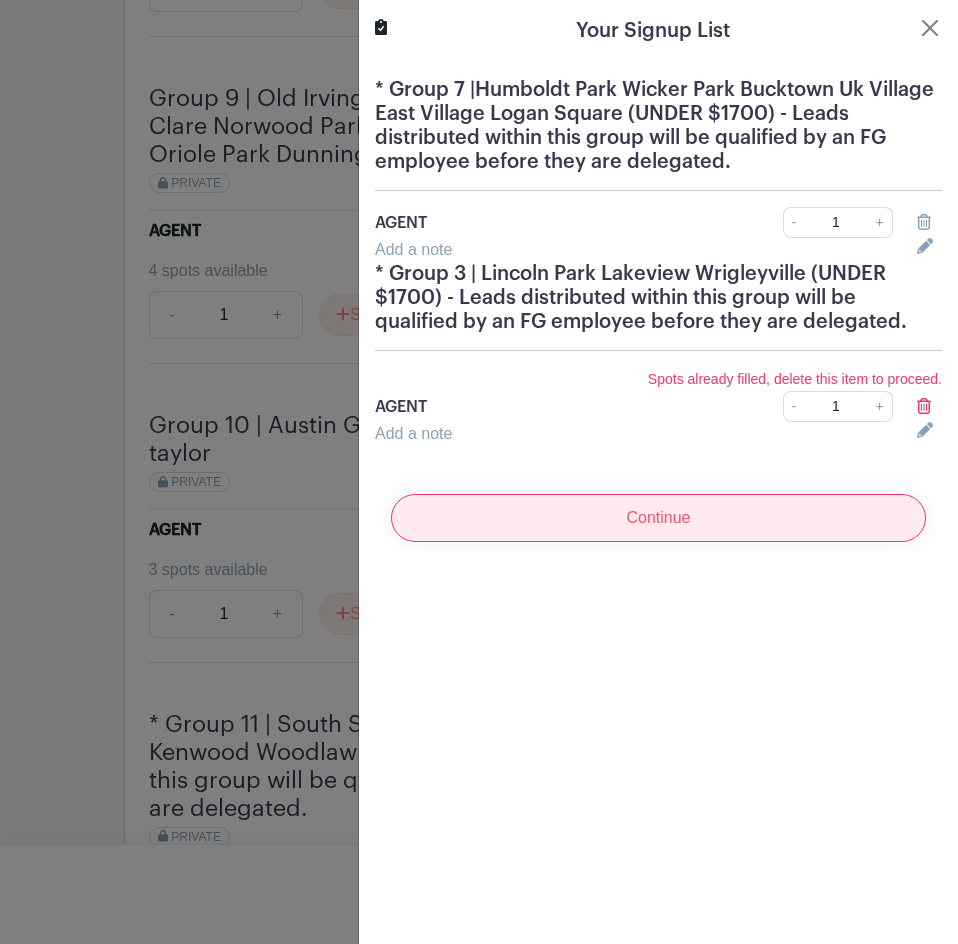 click on "Continue" at bounding box center [658, 518] 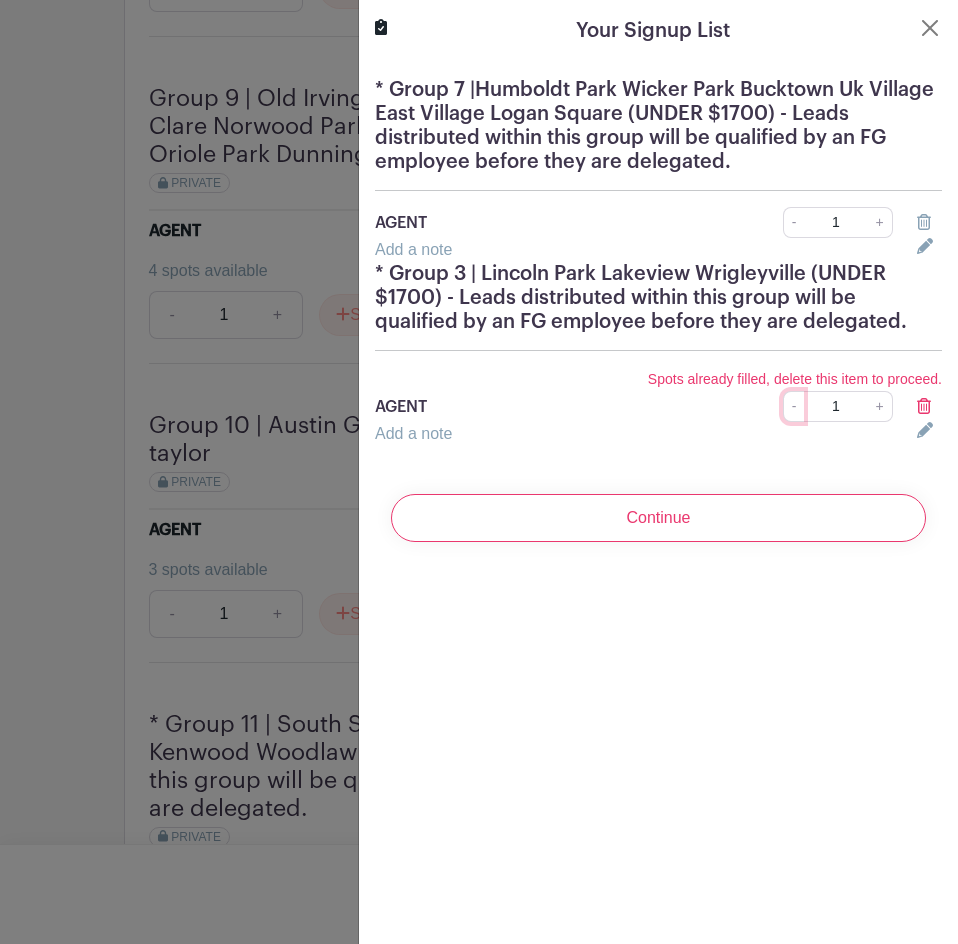 click on "-" at bounding box center [794, 406] 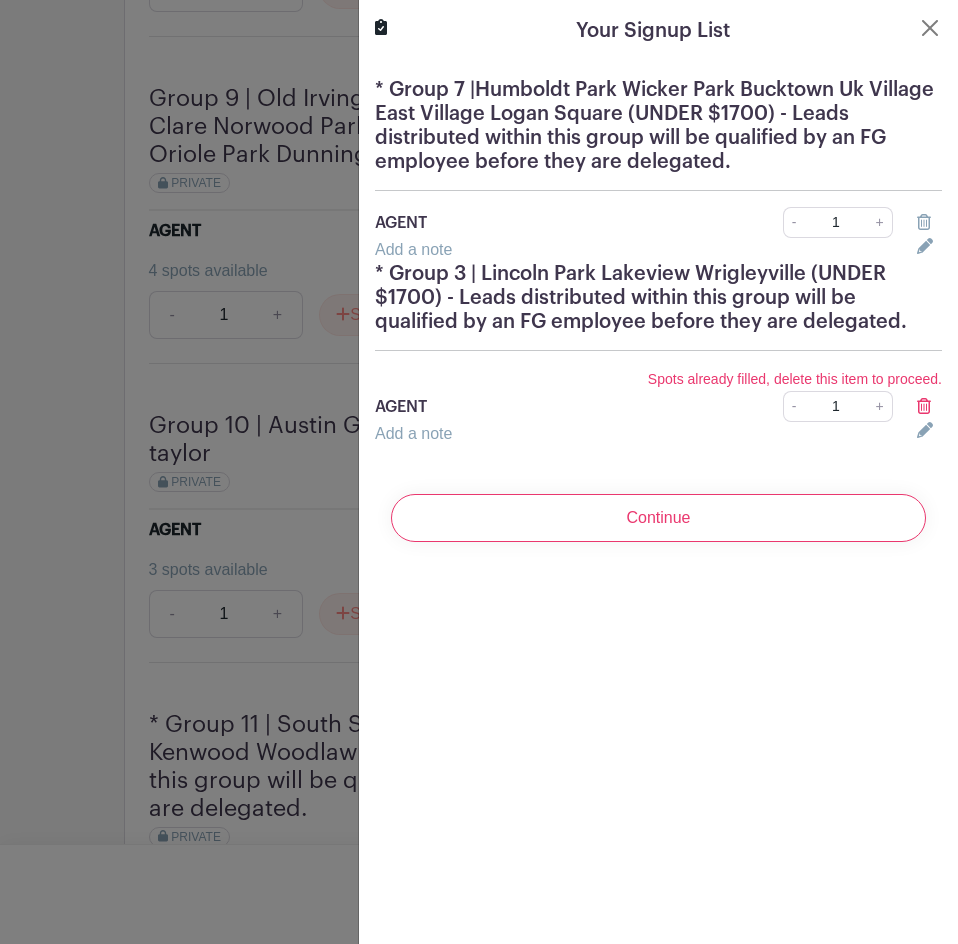 click 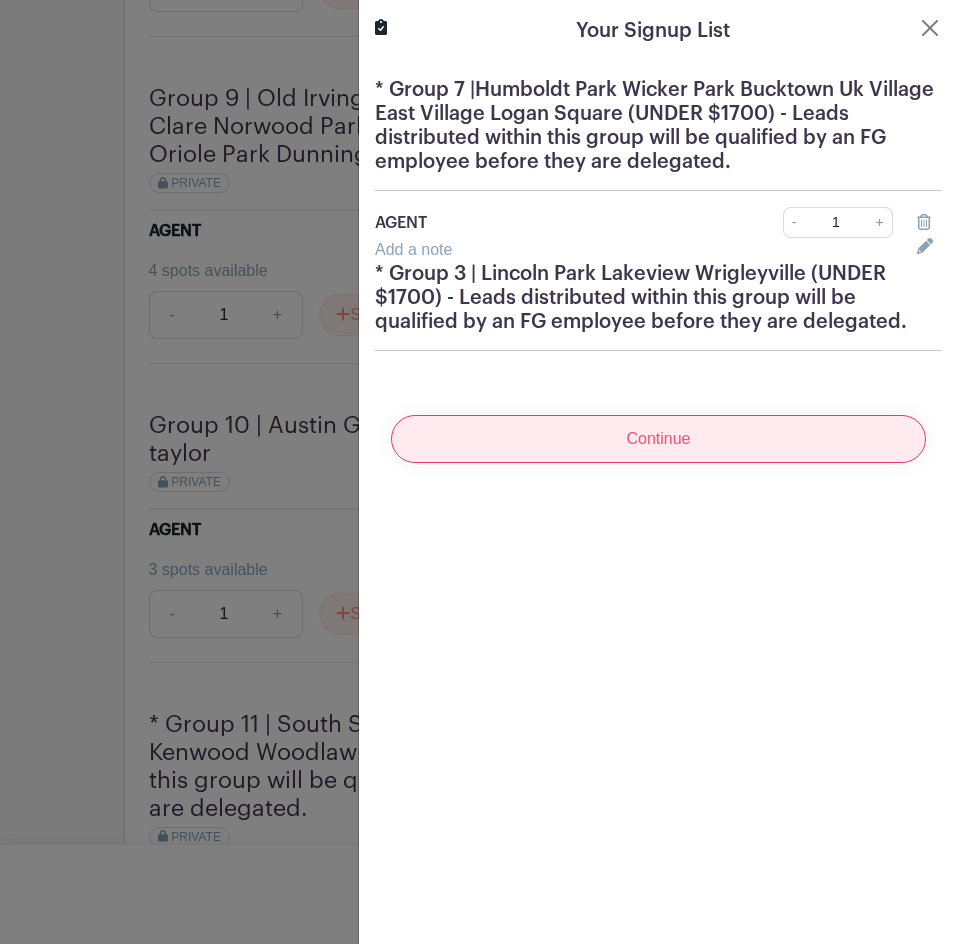 click on "Continue" at bounding box center [658, 439] 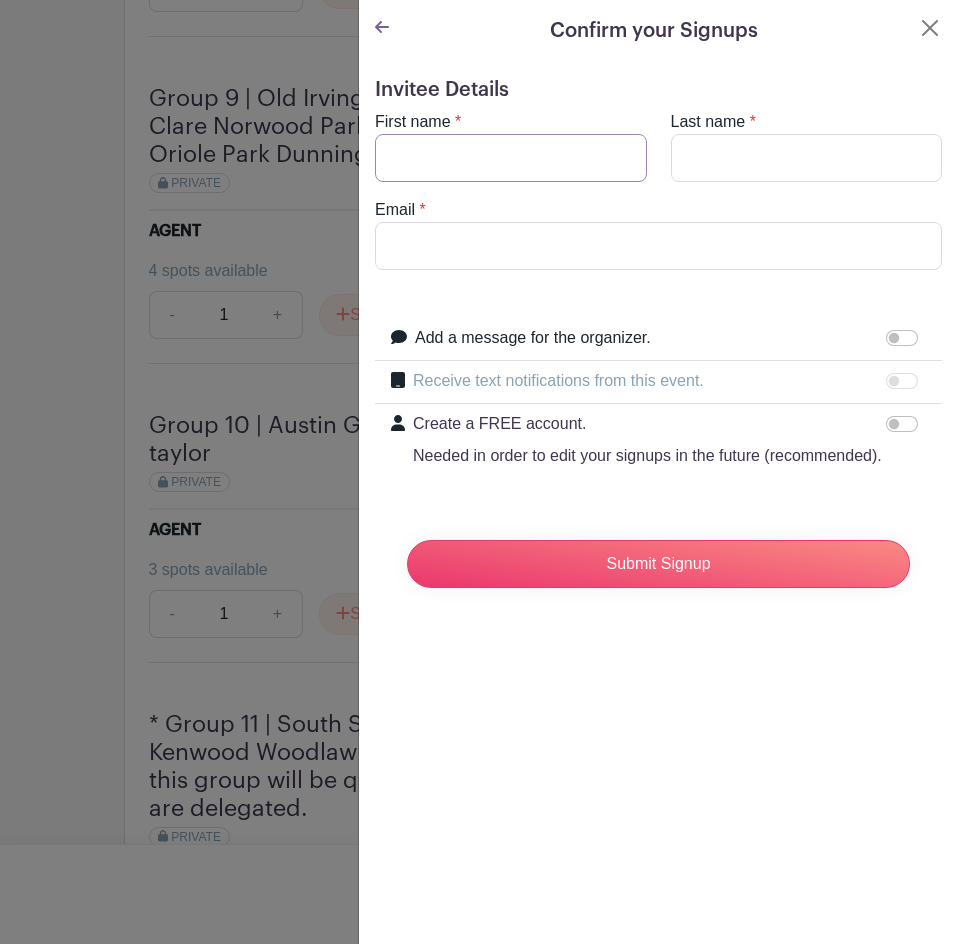 click on "First name" at bounding box center (511, 158) 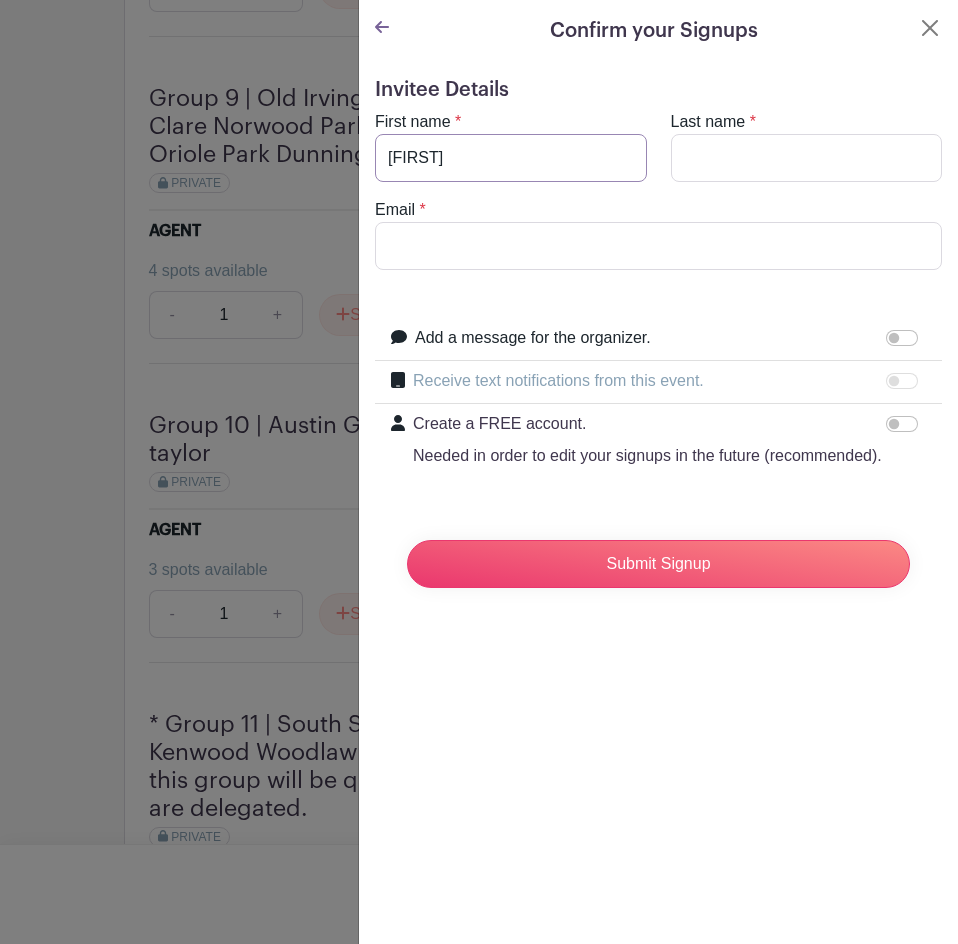 type on "[FIRST]" 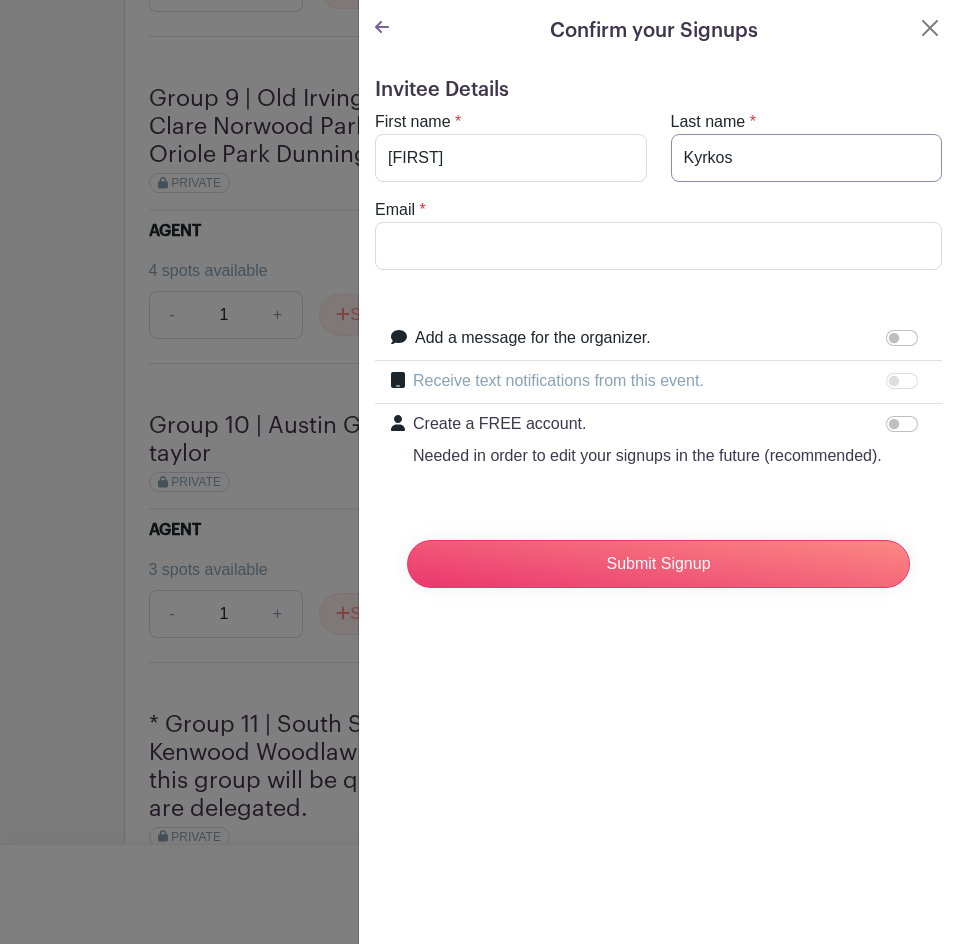 type on "Kyrkos" 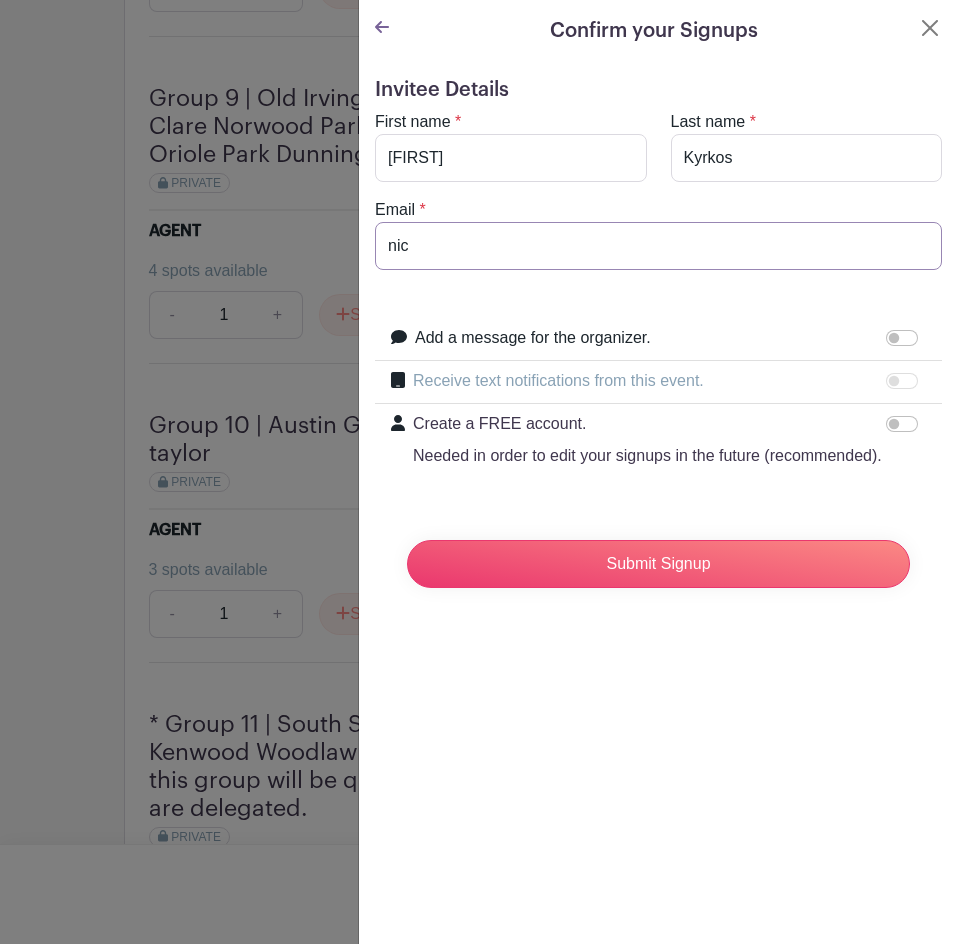 type on "[EMAIL]" 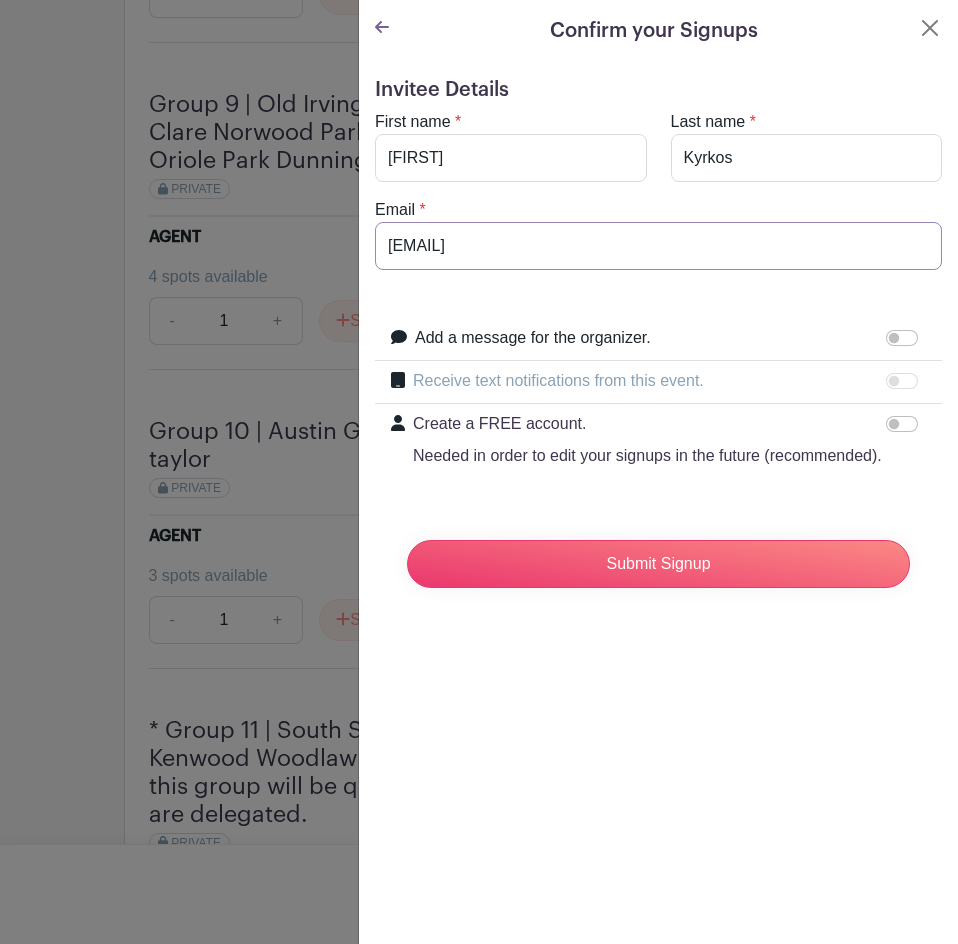 scroll, scrollTop: 4188, scrollLeft: 0, axis: vertical 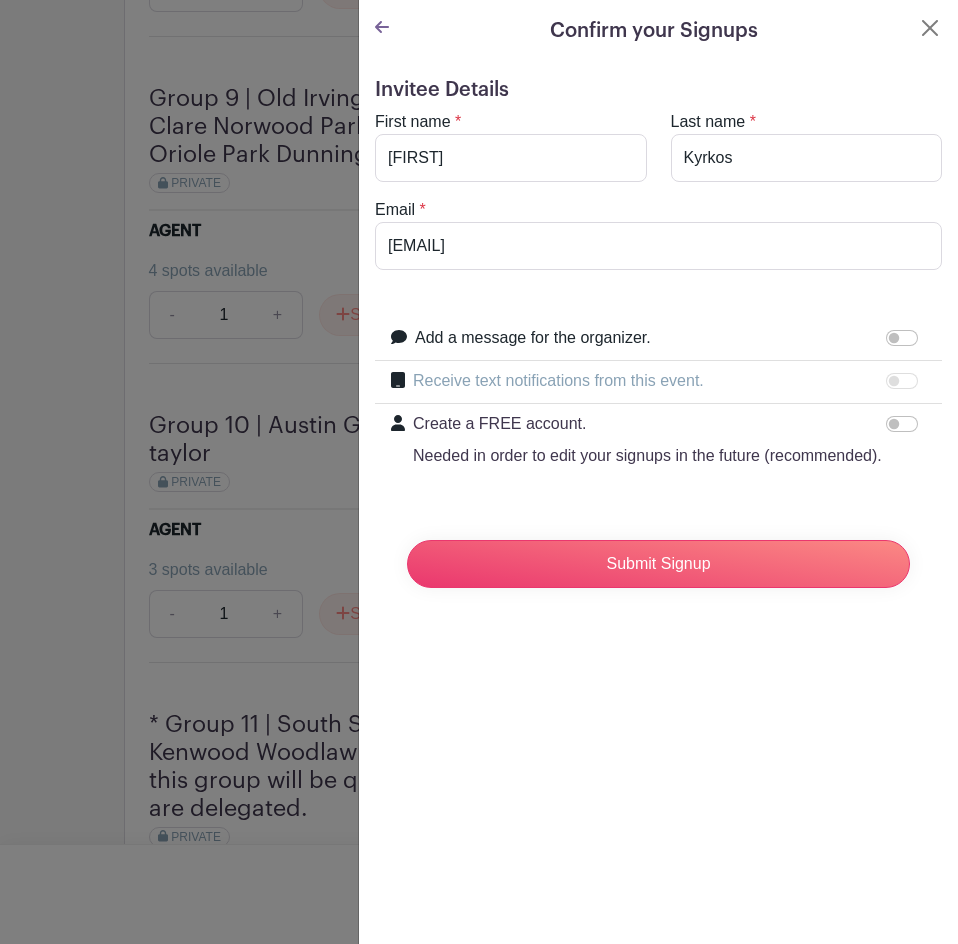 click at bounding box center [906, 381] 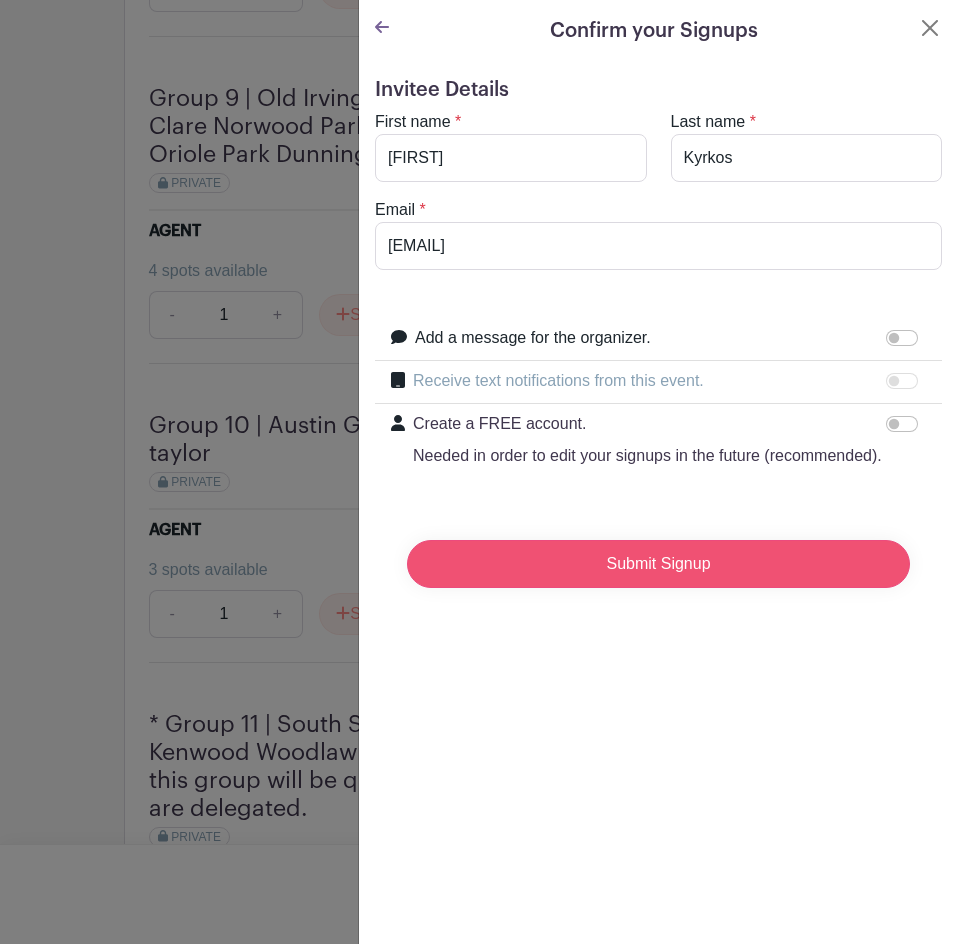 click on "Submit Signup" at bounding box center (658, 564) 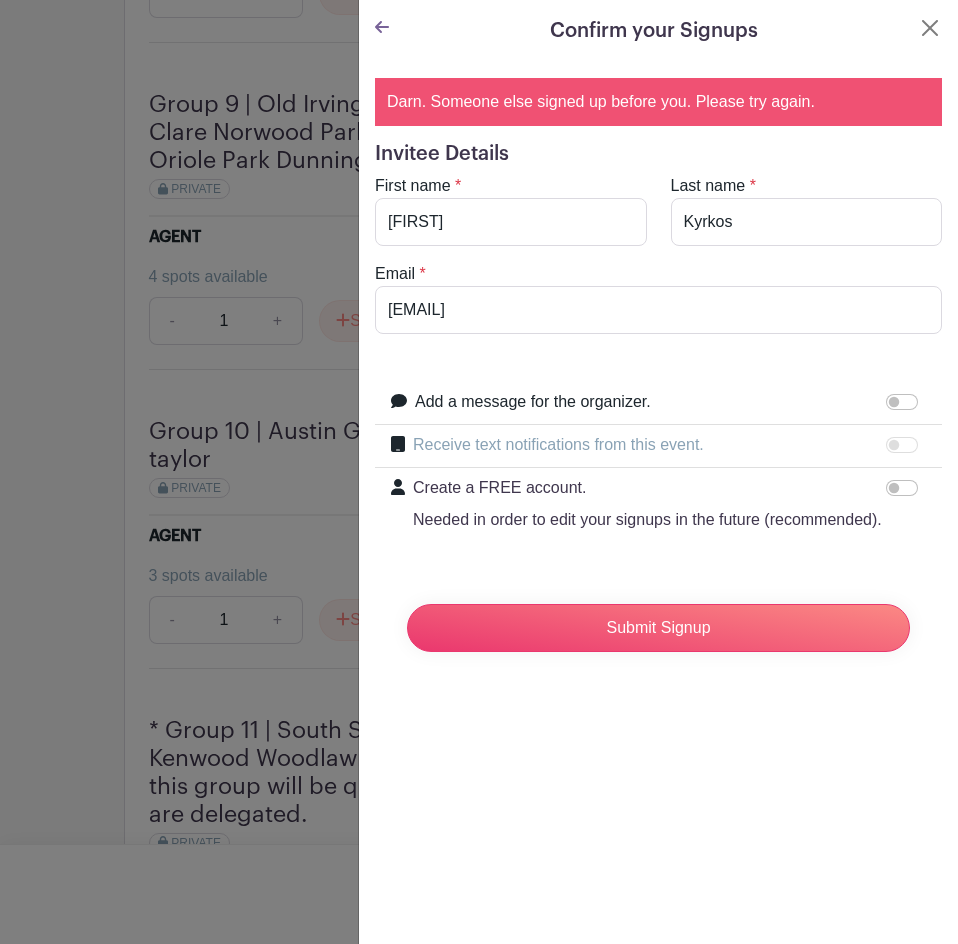 scroll, scrollTop: 4194, scrollLeft: 0, axis: vertical 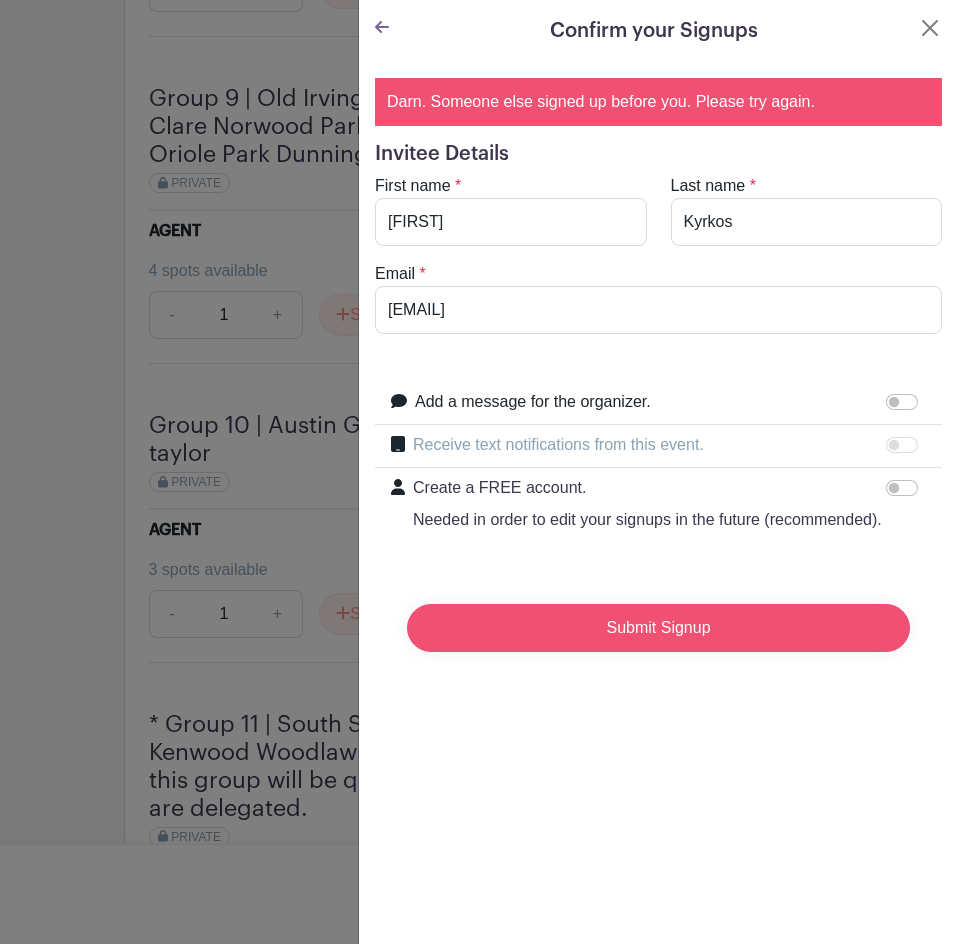 click on "Submit Signup" at bounding box center (658, 628) 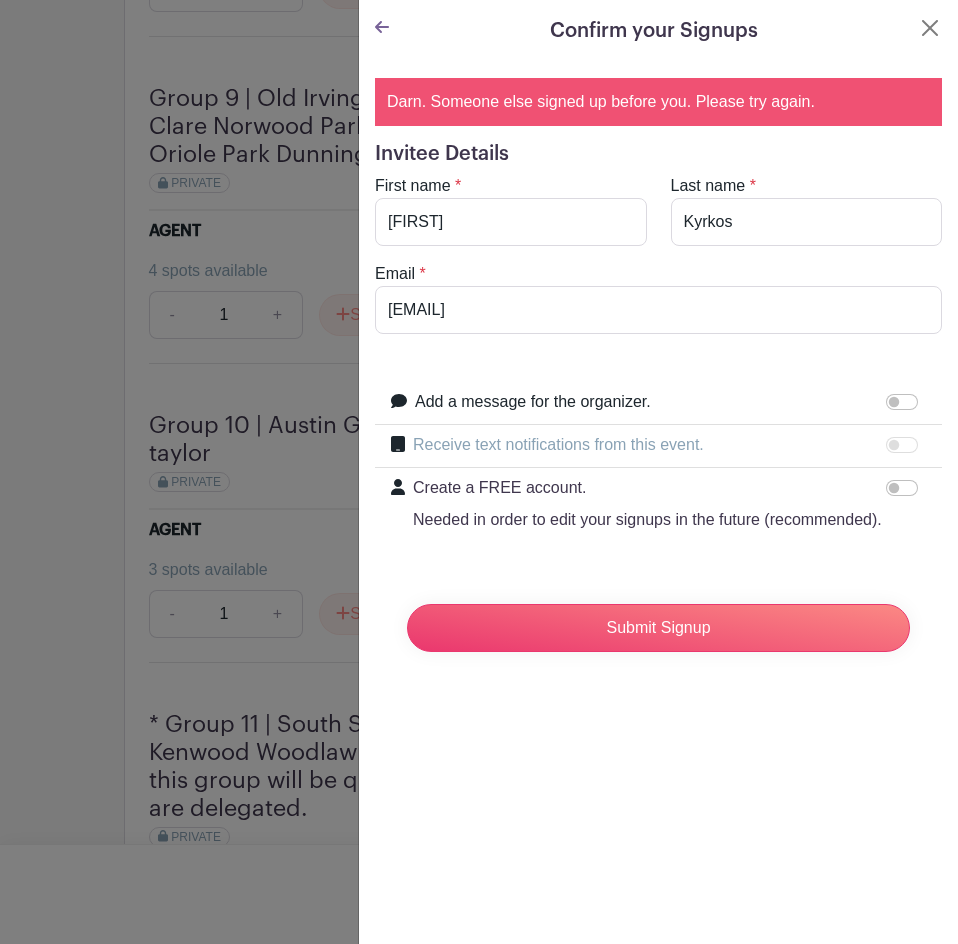 click 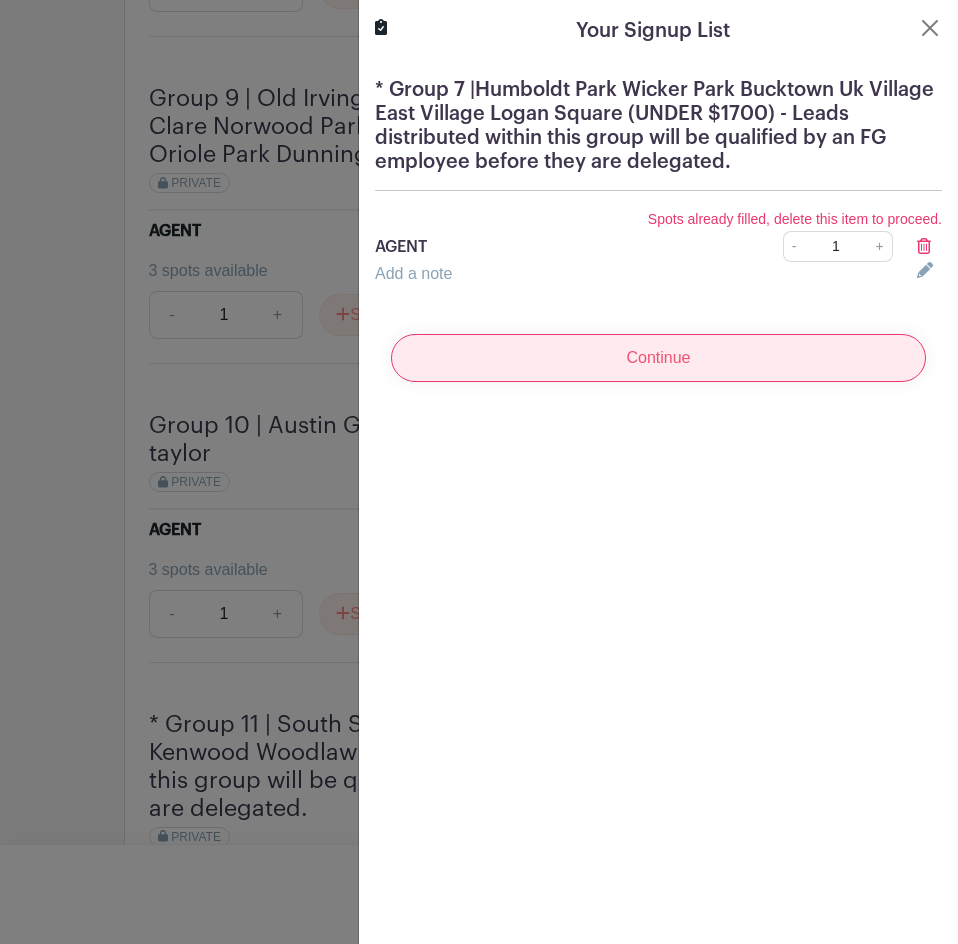 click on "Continue" at bounding box center [658, 358] 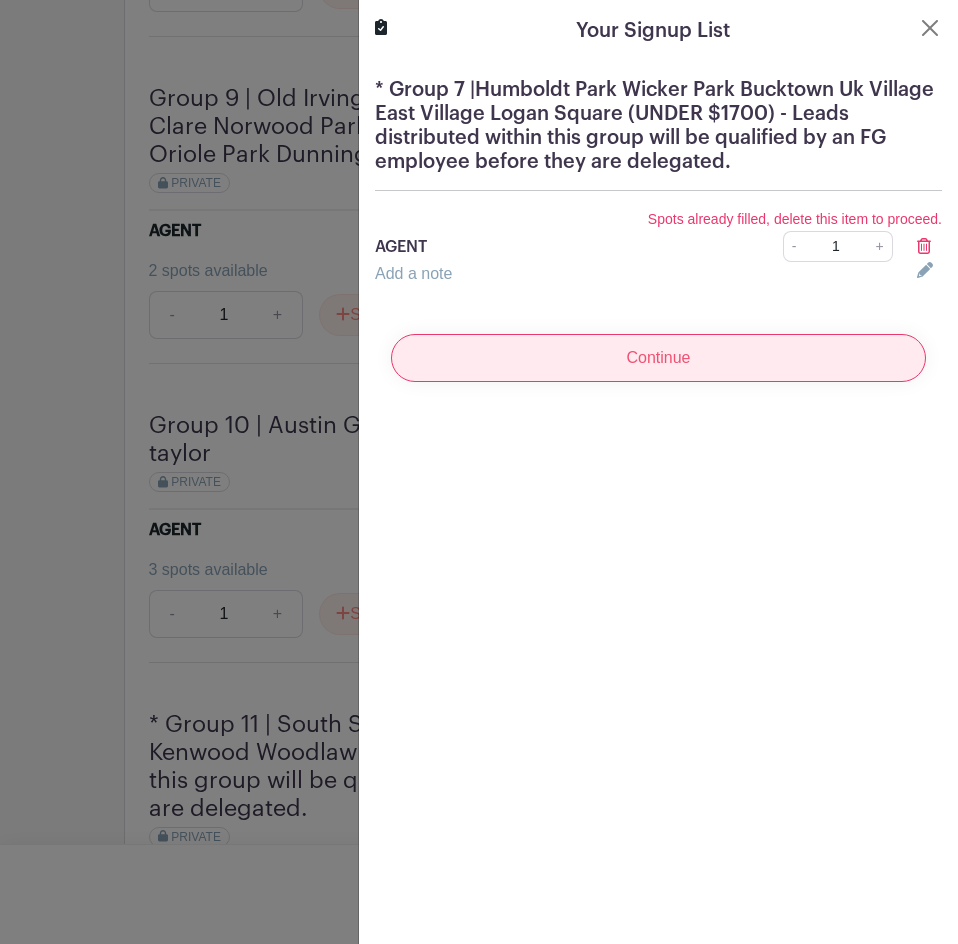 click on "Continue" at bounding box center [658, 358] 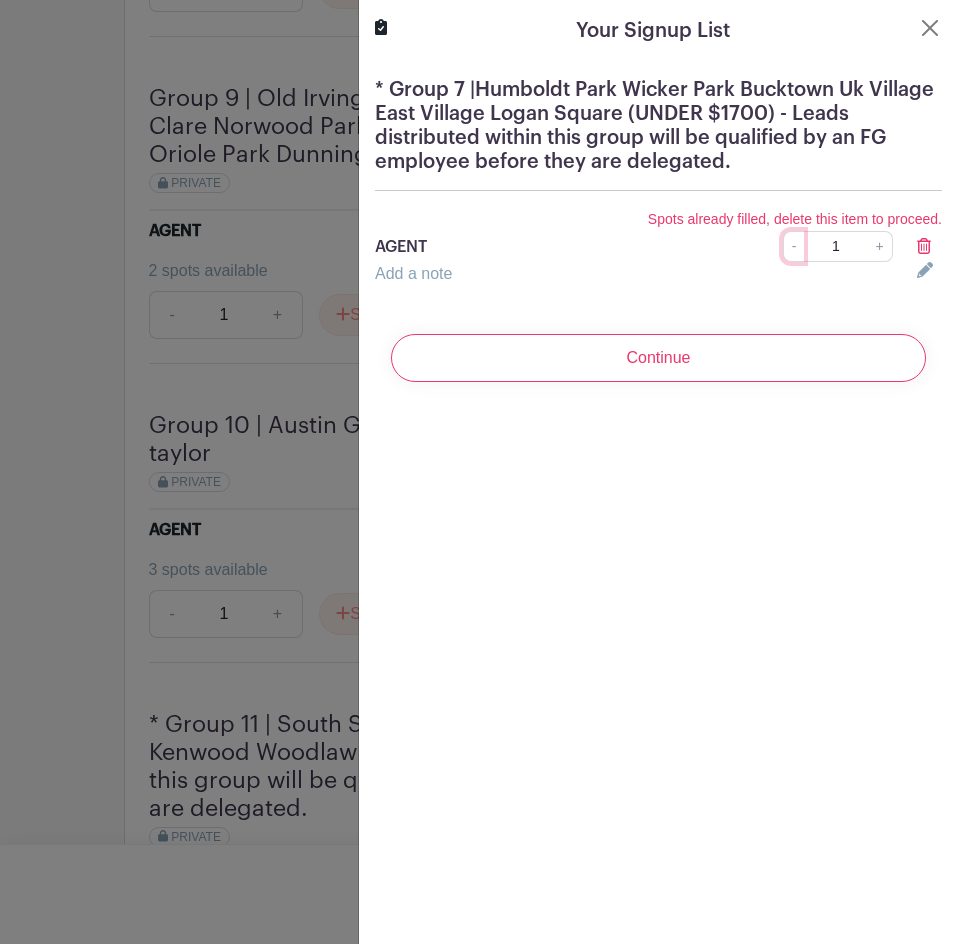click on "-" at bounding box center [794, 246] 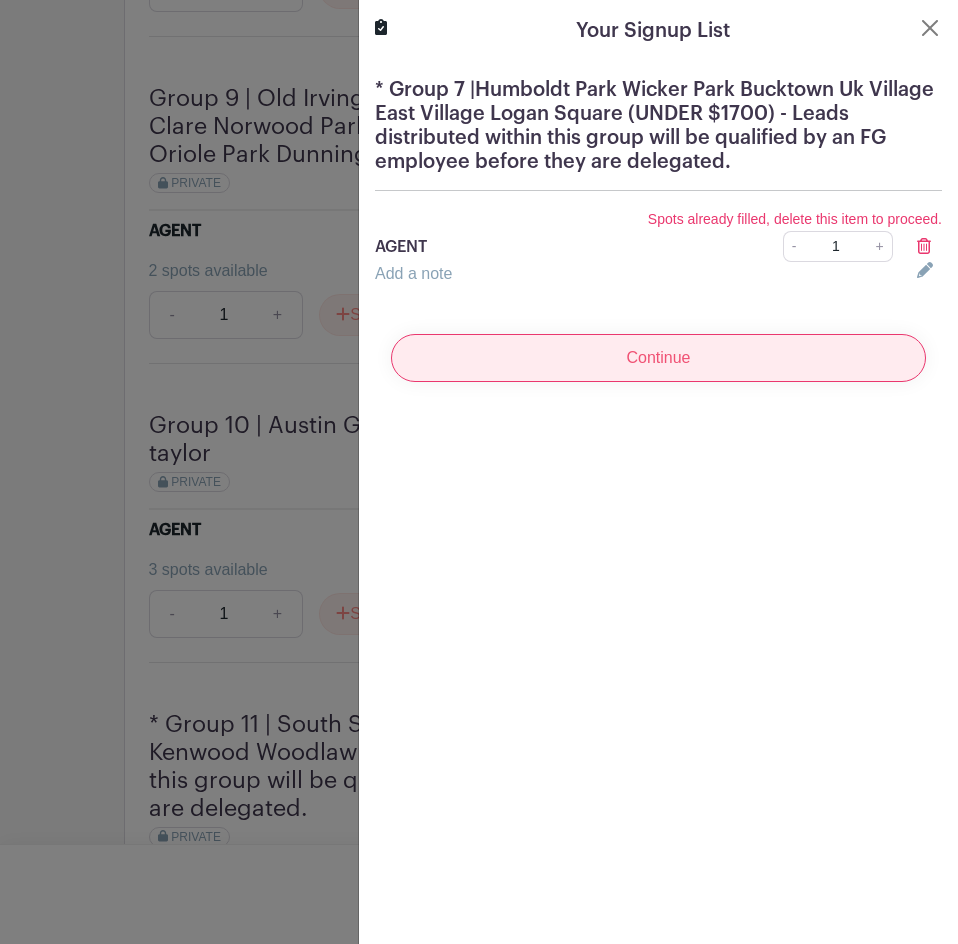 click on "Continue" at bounding box center [658, 358] 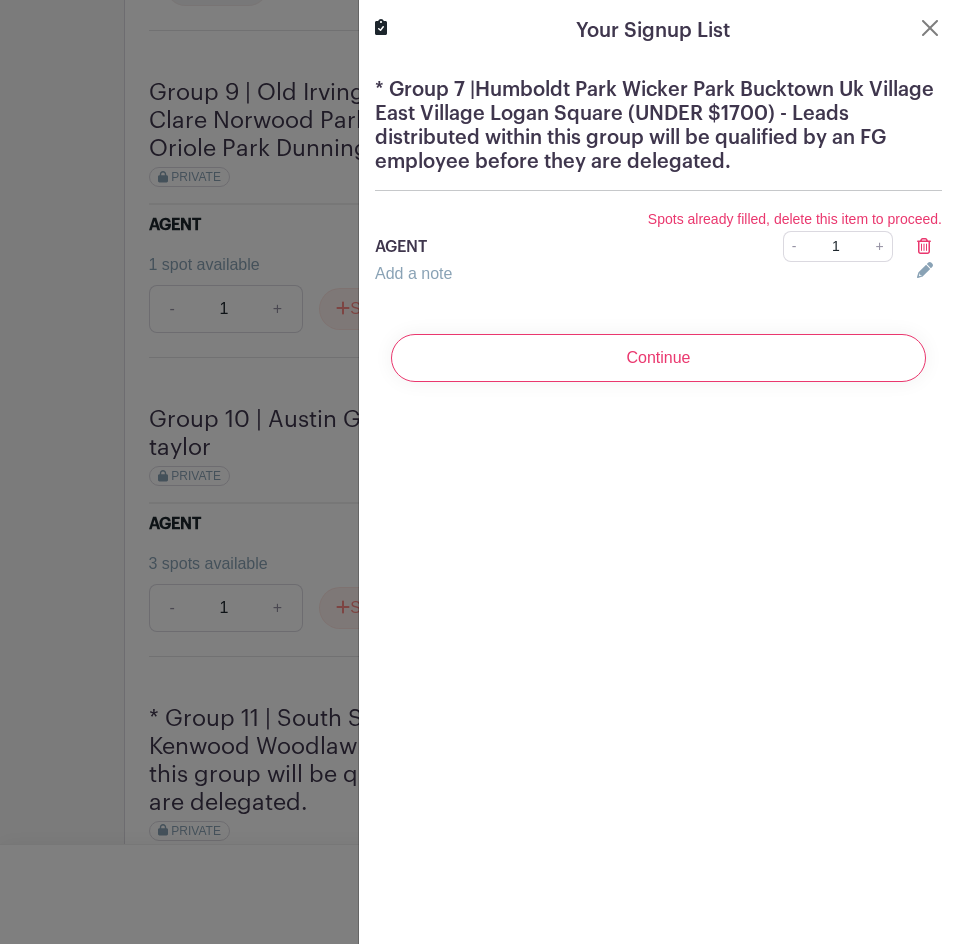 click 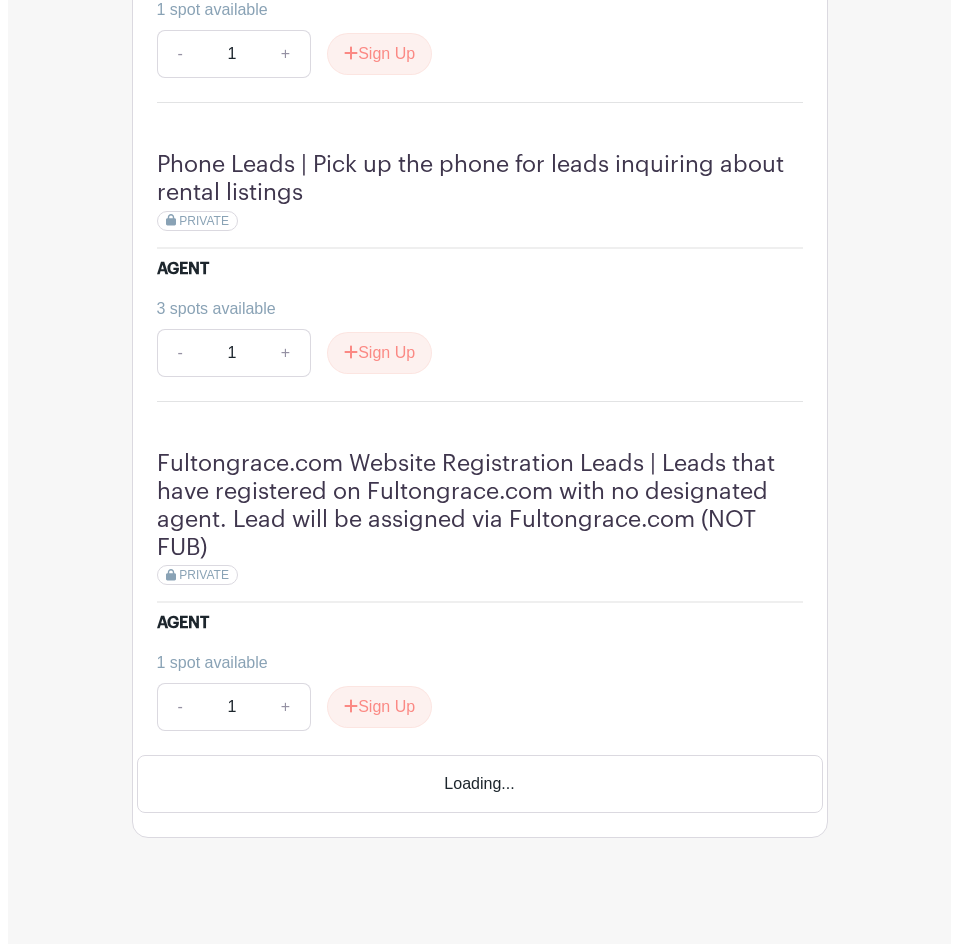 scroll, scrollTop: 5701, scrollLeft: 0, axis: vertical 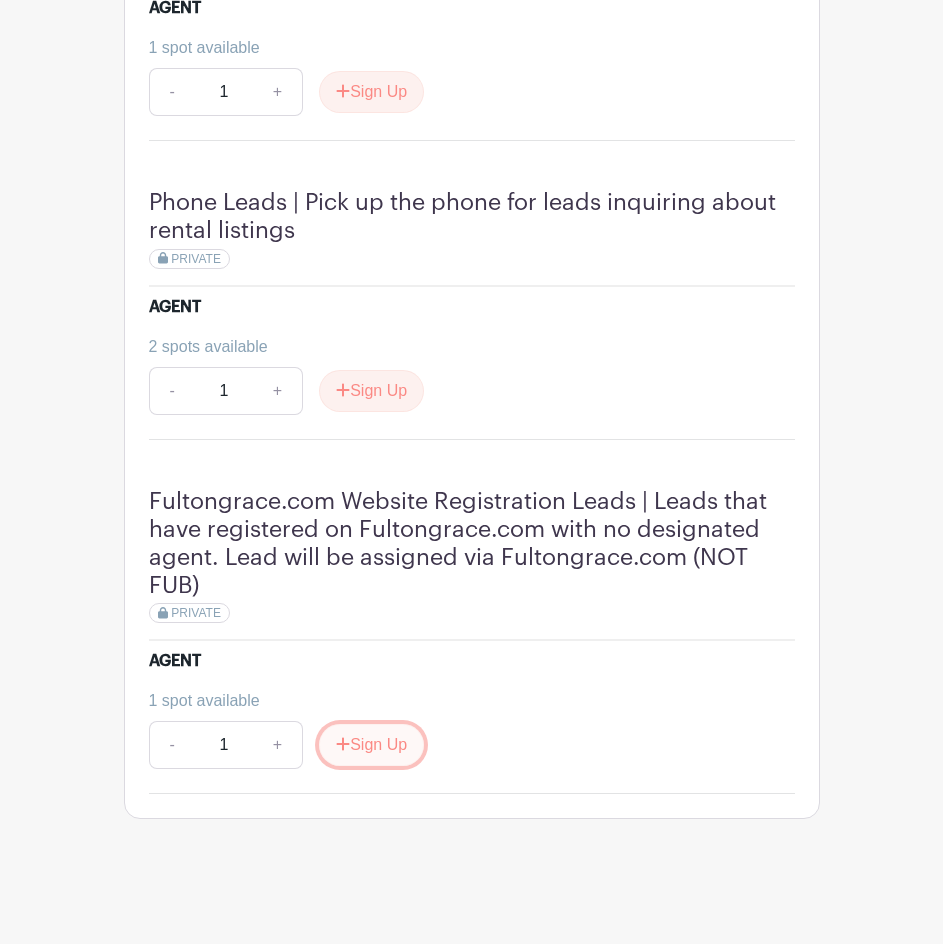 click on "Sign Up" at bounding box center (371, 745) 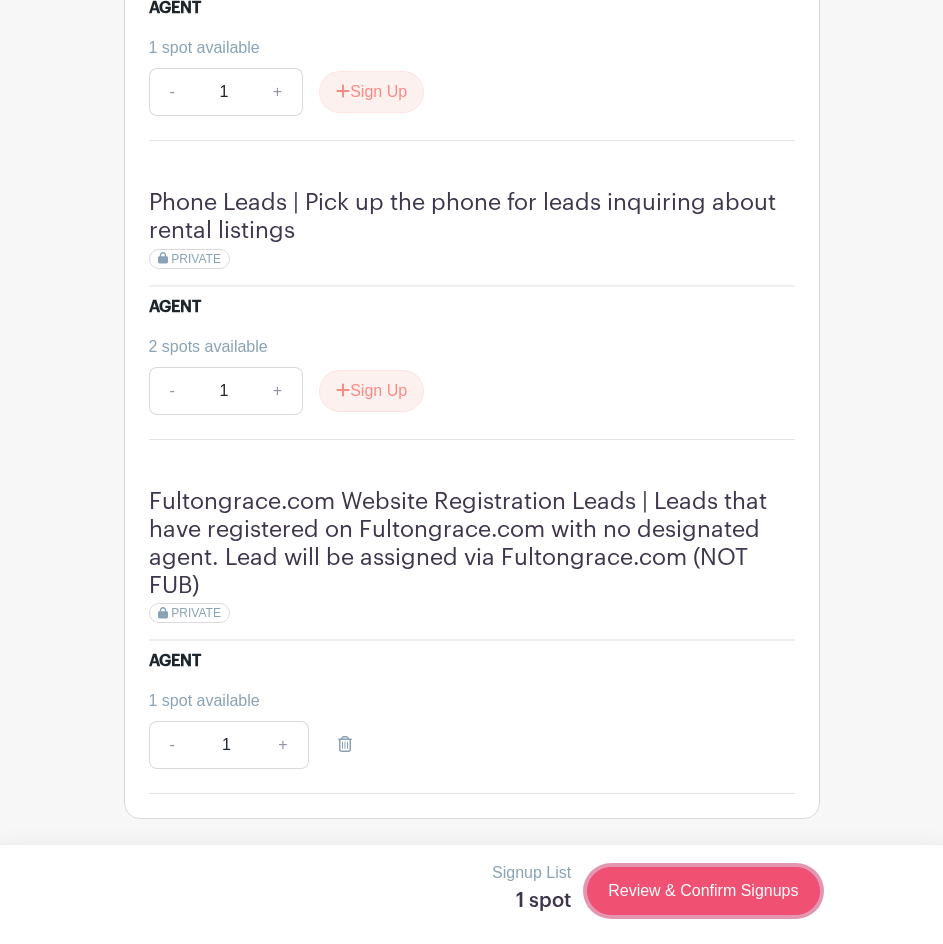 click on "Review & Confirm Signups" at bounding box center [703, 891] 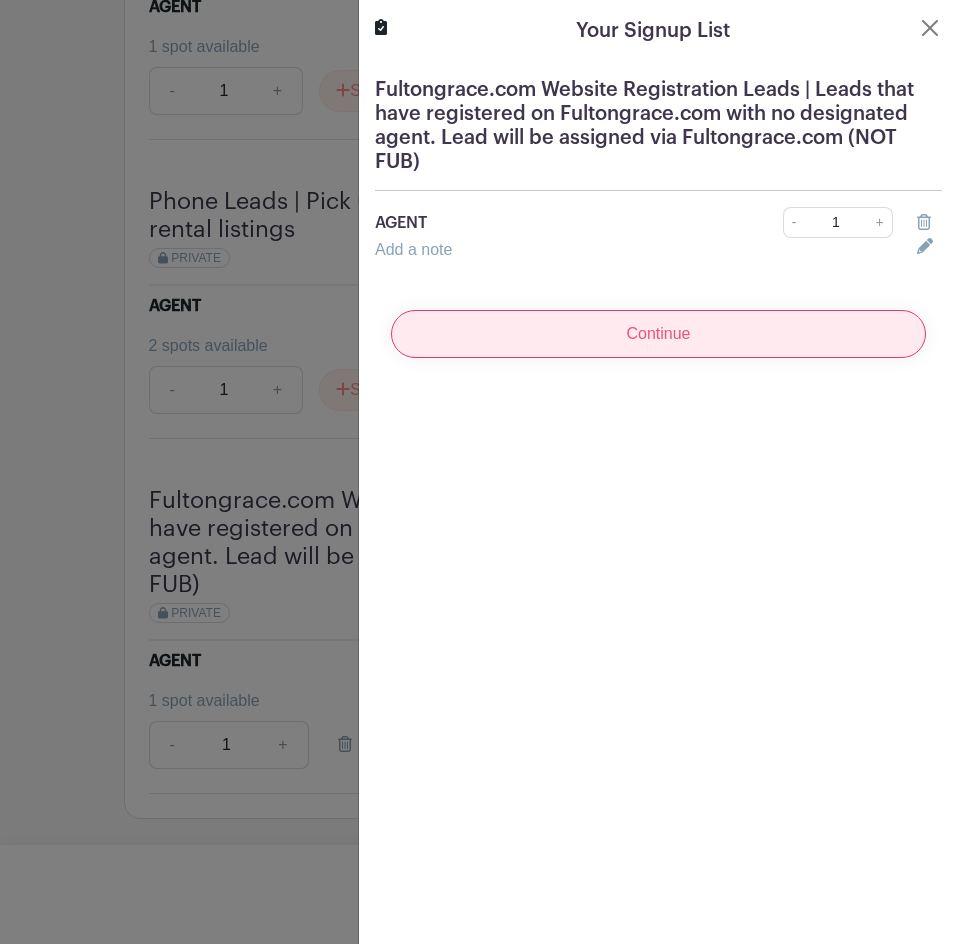 click on "Continue" at bounding box center [658, 334] 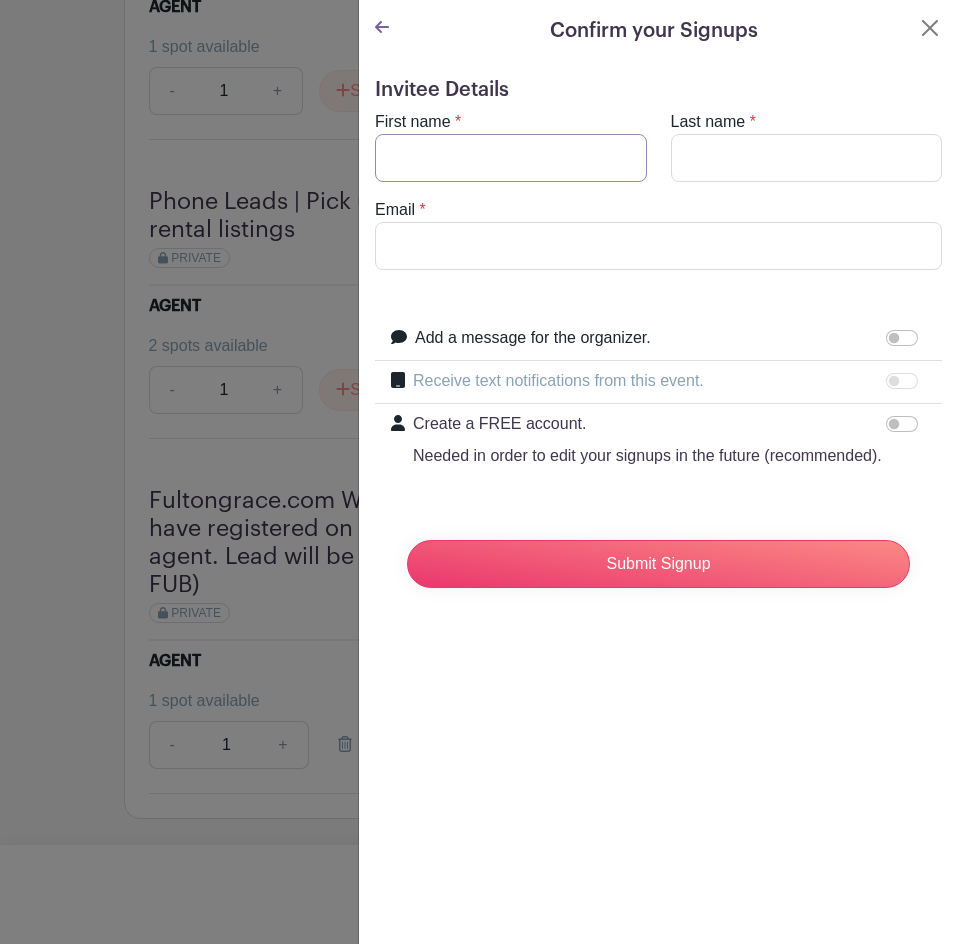 click on "First name" at bounding box center [511, 158] 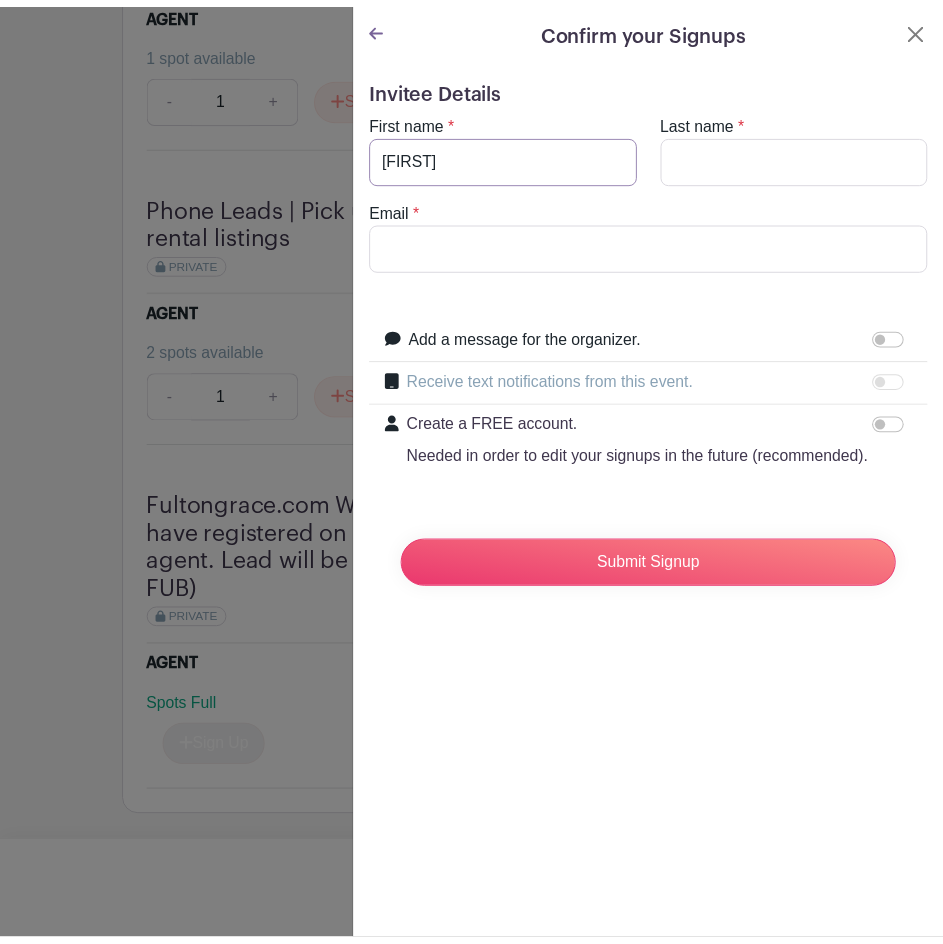 scroll, scrollTop: 5689, scrollLeft: 0, axis: vertical 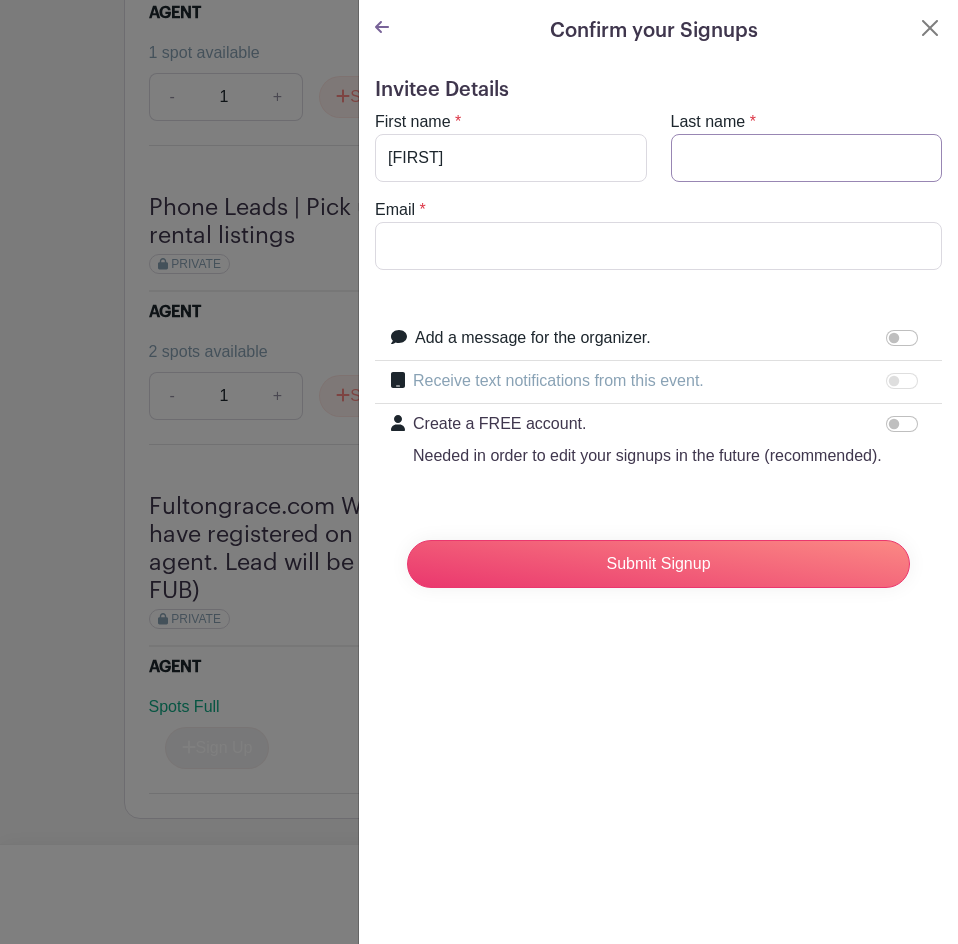 click on "Last name" at bounding box center (807, 158) 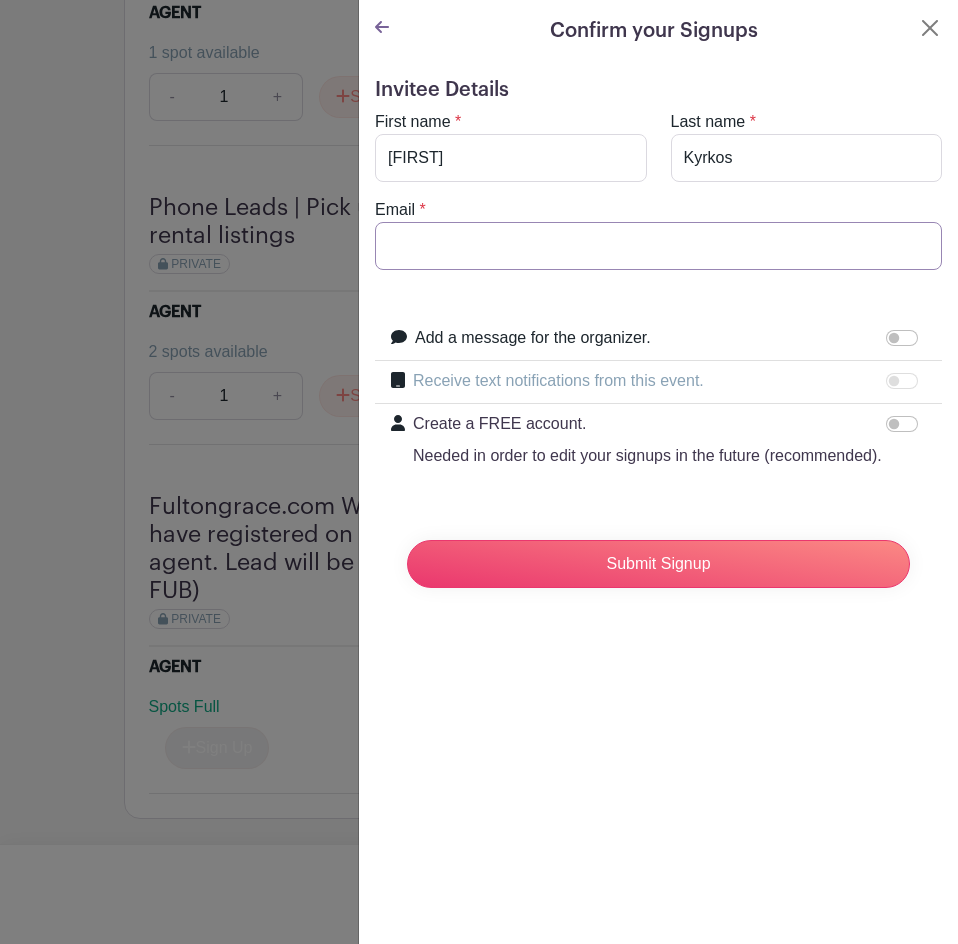 click on "Email" at bounding box center (658, 246) 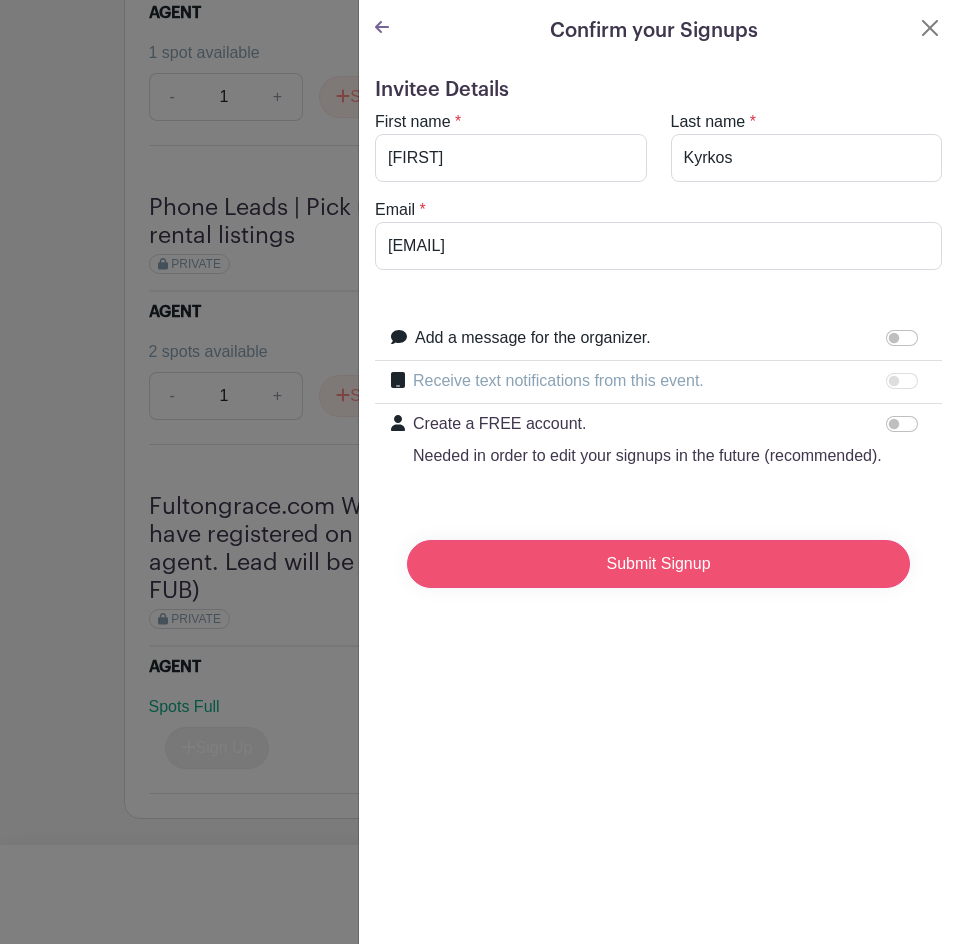 click on "Submit Signup" at bounding box center (658, 564) 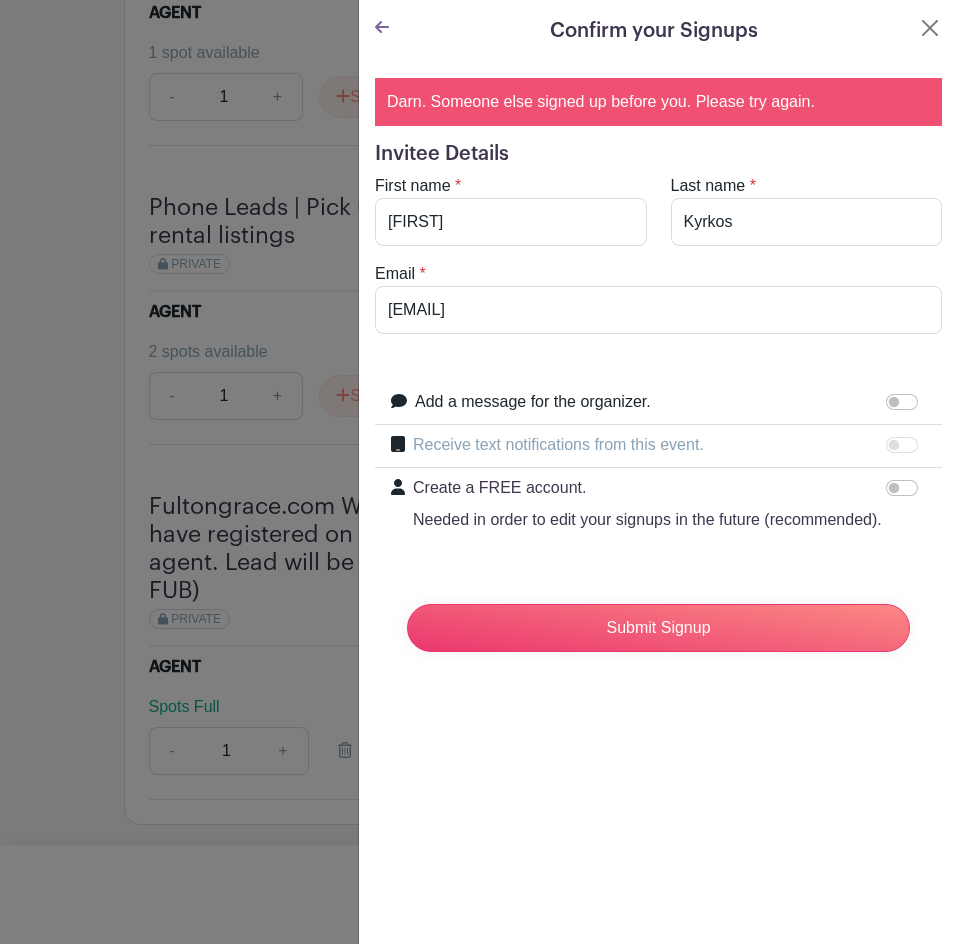 click 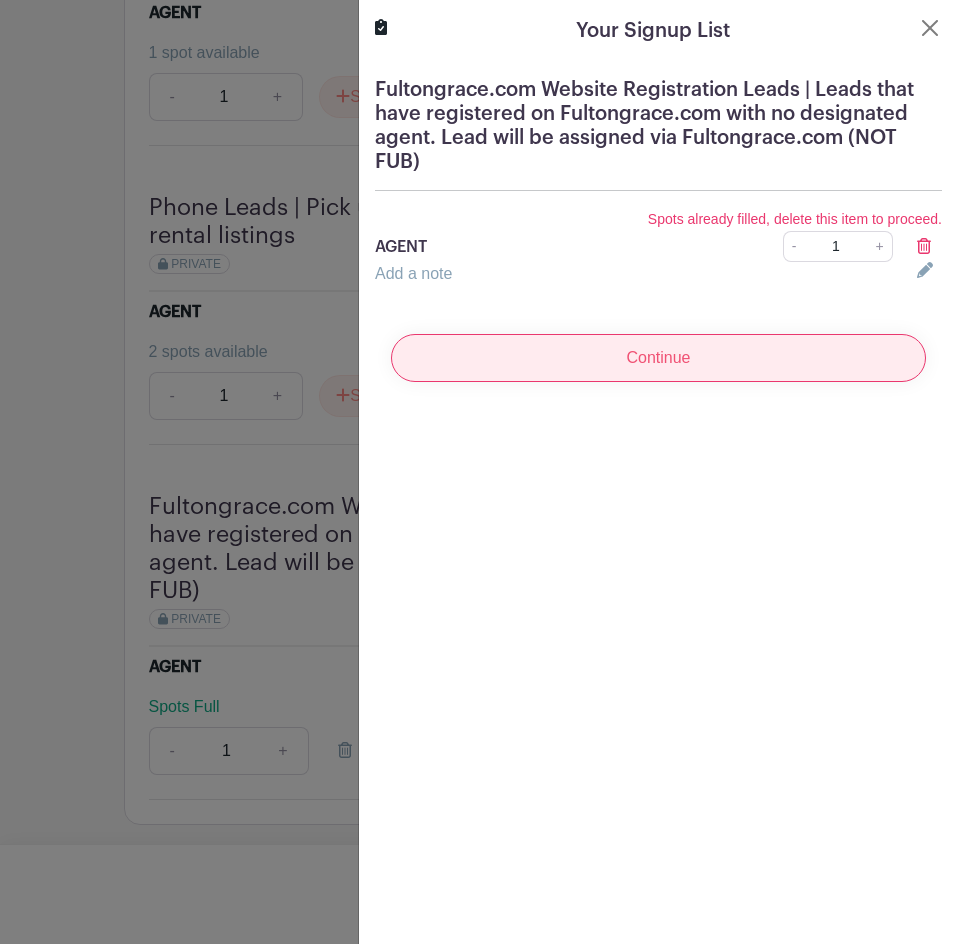 click on "Continue" at bounding box center [658, 358] 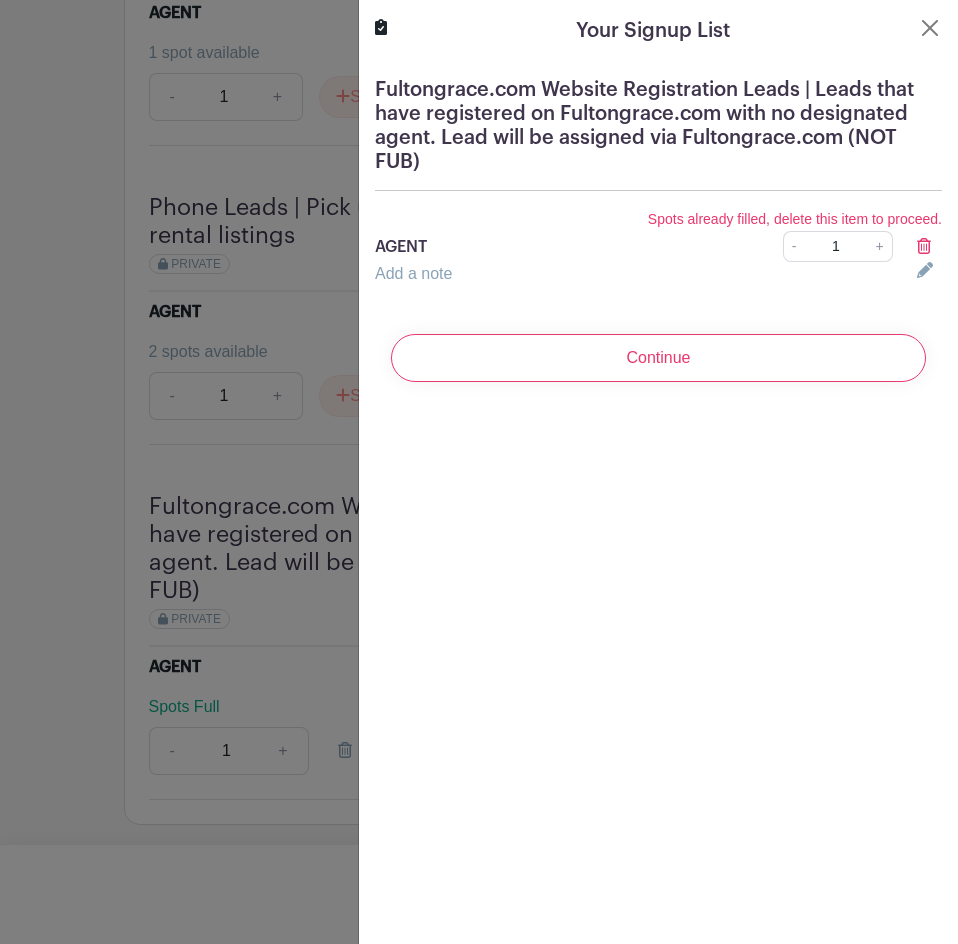 click 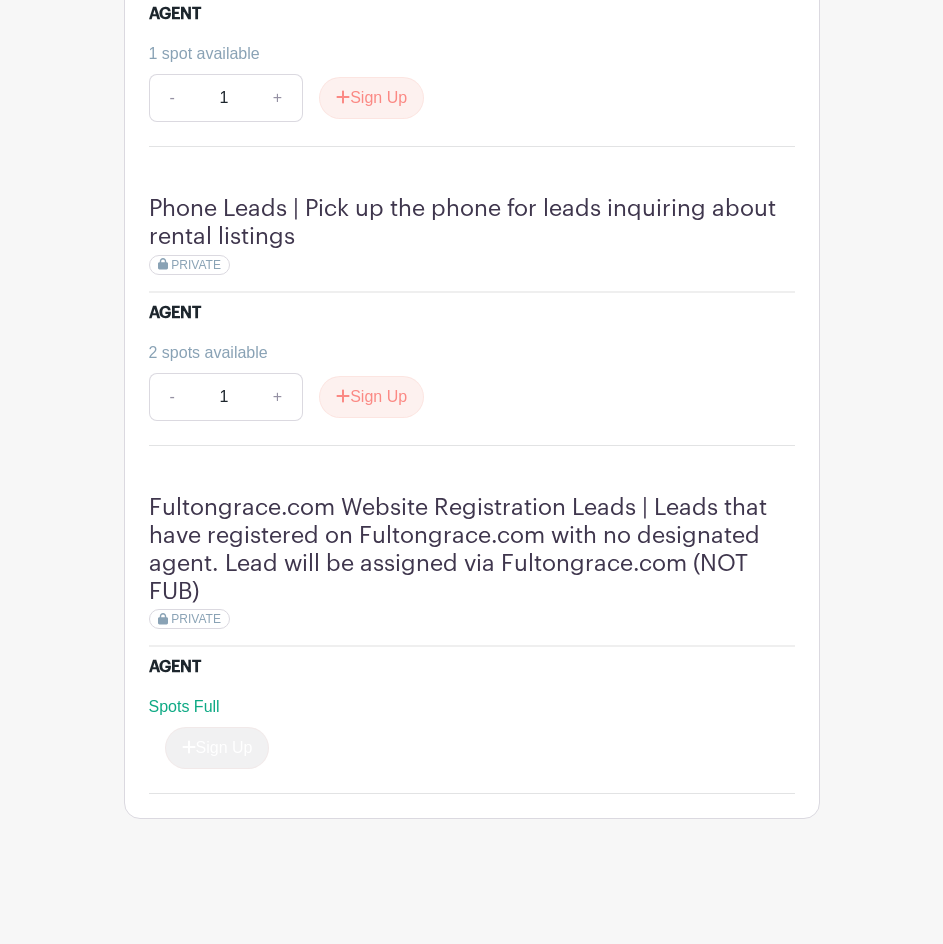 click on "Rental Lead Signup
Rental Lead Program | Monday August 4th to Sunday August 10th
Created by [NAME]
Contact
RENTAL LEADS | Distributed through Follow Up Boss on a Round Robin Basis
You are allowed to sign up for  ONLY 2  of the groups below.    (Some neighborhoods are broken into two groups based on price of the listing)   *** Please Note! Leads distributed within these groups will be qualified by an FG employee
before they are delegated - 3B, 5, 7A, 7B and 11! You will receive the following information from the lead:
Name
Email
Phone
Inquiry Address
You will receive leads from the Following Sources:" at bounding box center (472, -2385) 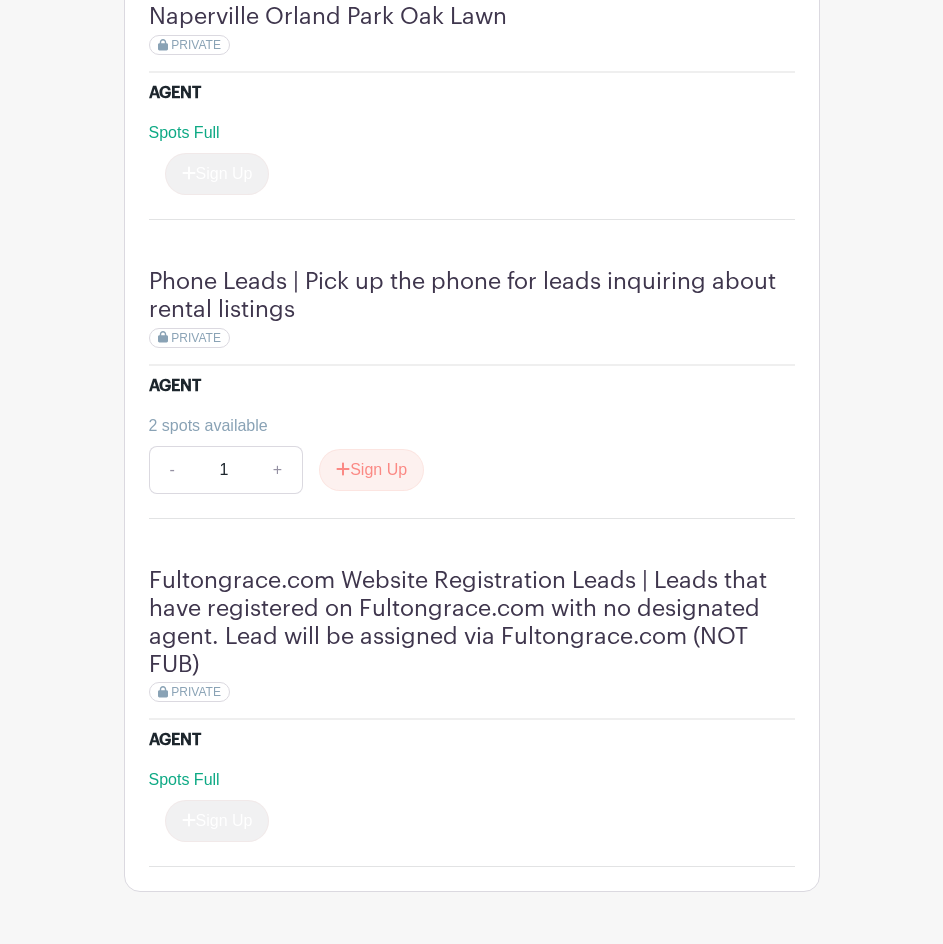 scroll, scrollTop: 5683, scrollLeft: 0, axis: vertical 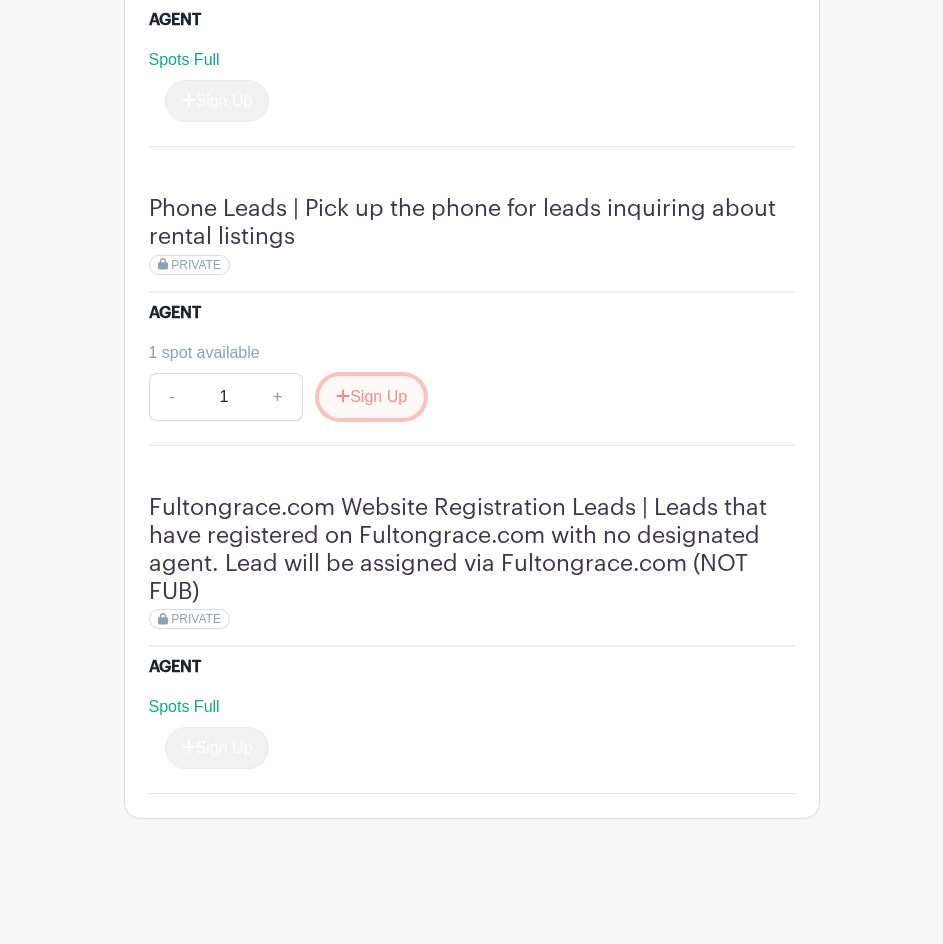 click on "Sign Up" at bounding box center [371, 397] 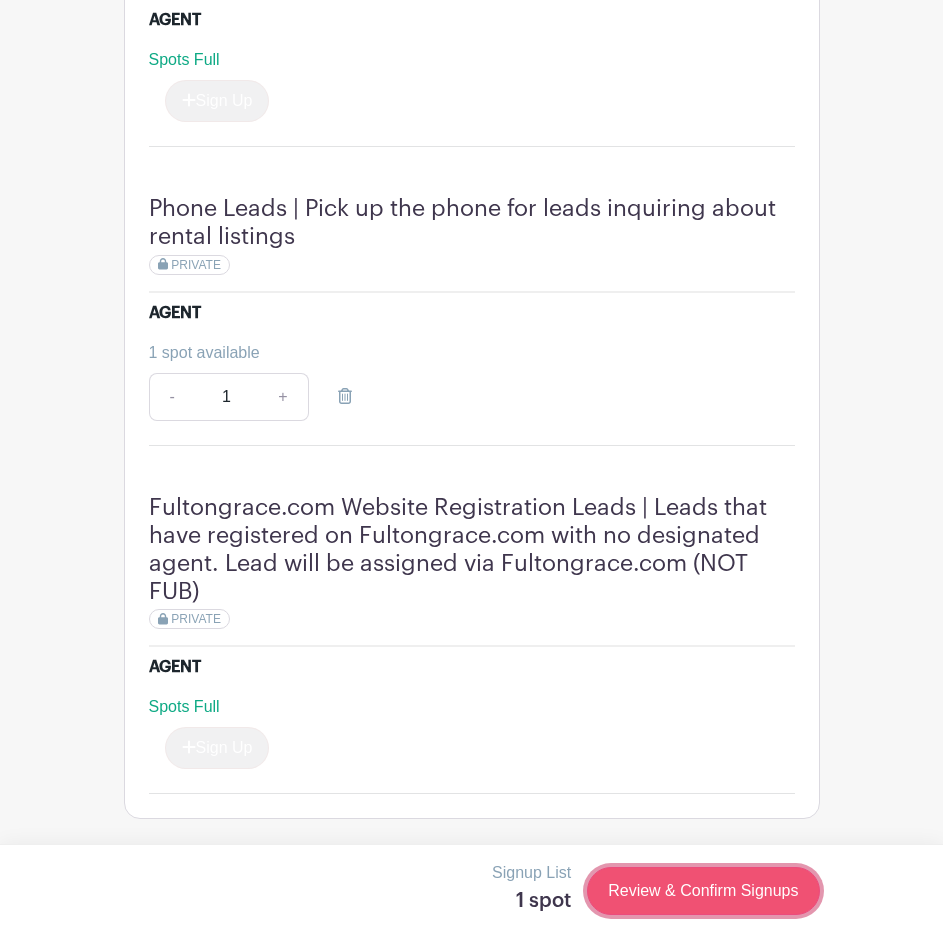 click on "Review & Confirm Signups" at bounding box center [703, 891] 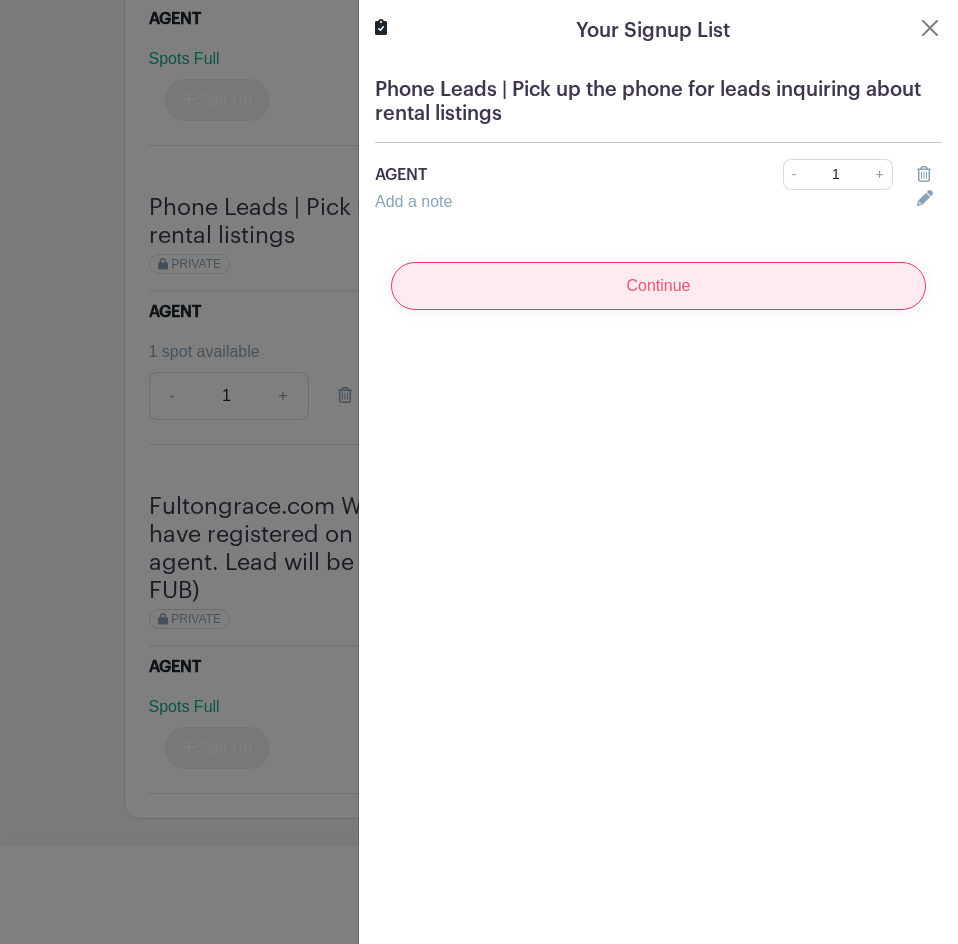 click on "Continue" at bounding box center [658, 286] 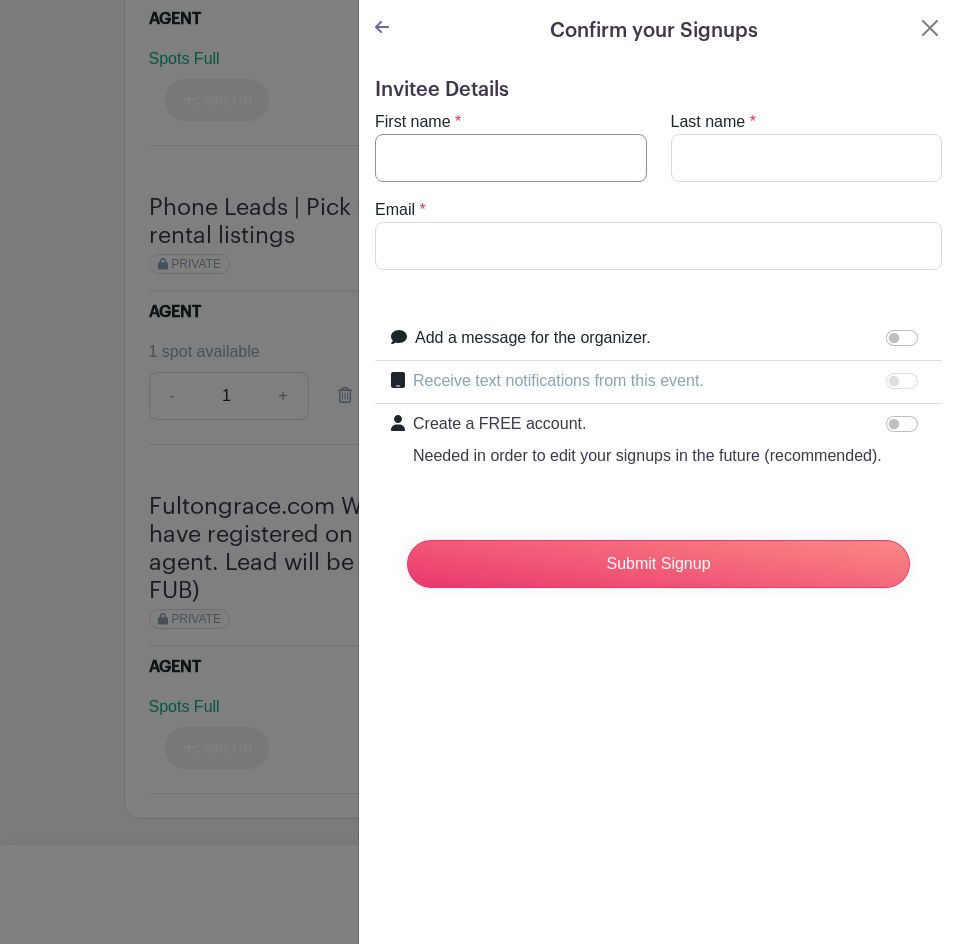 click on "First name" at bounding box center [511, 158] 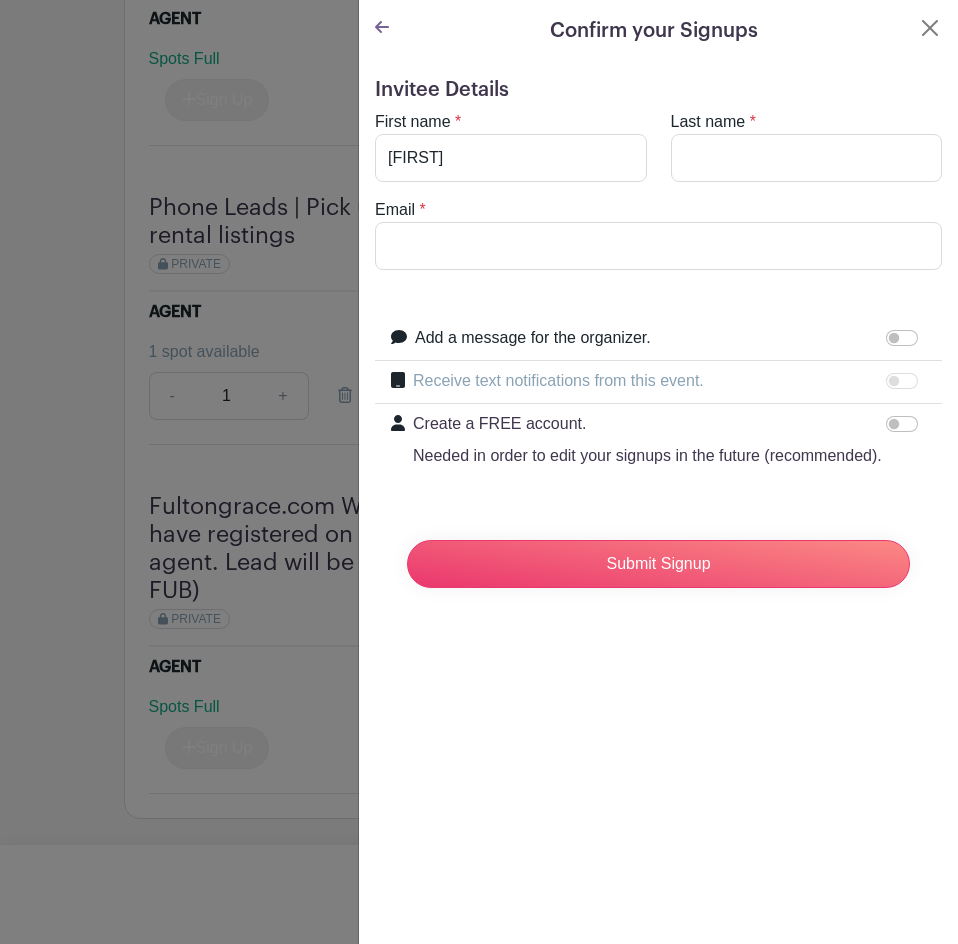 click on "Last name" at bounding box center (708, 122) 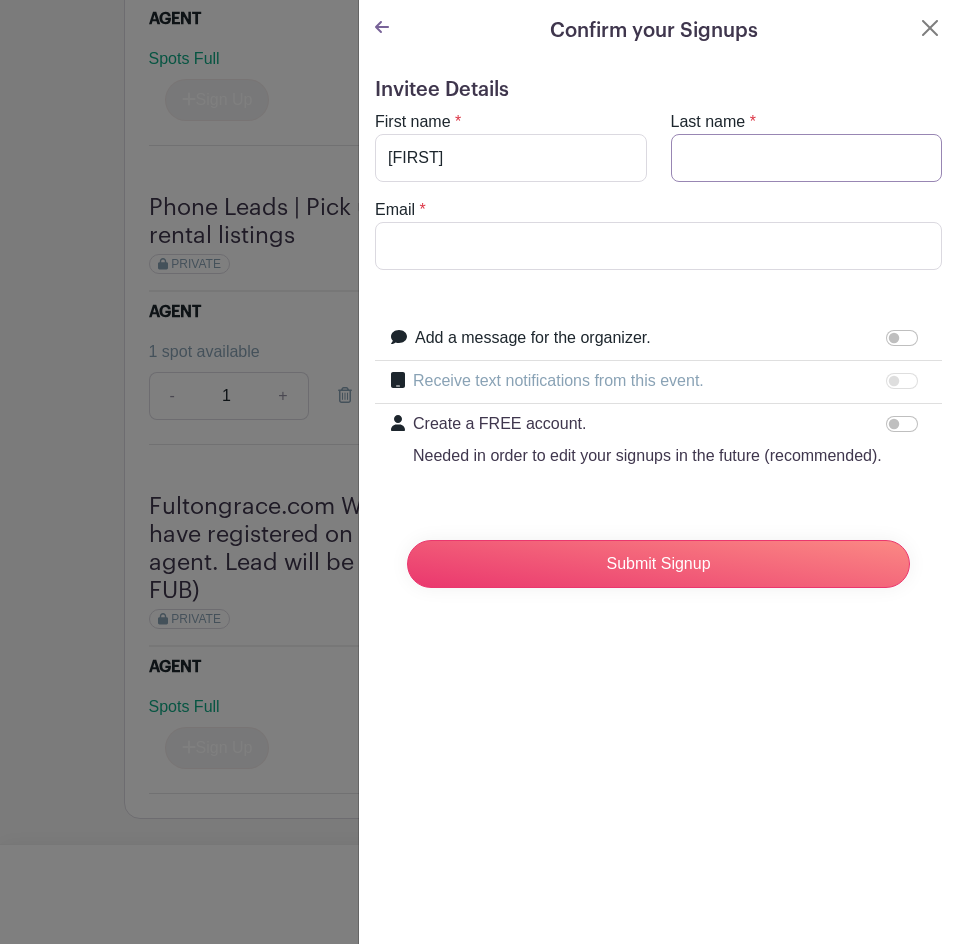 click on "Last name" at bounding box center (807, 158) 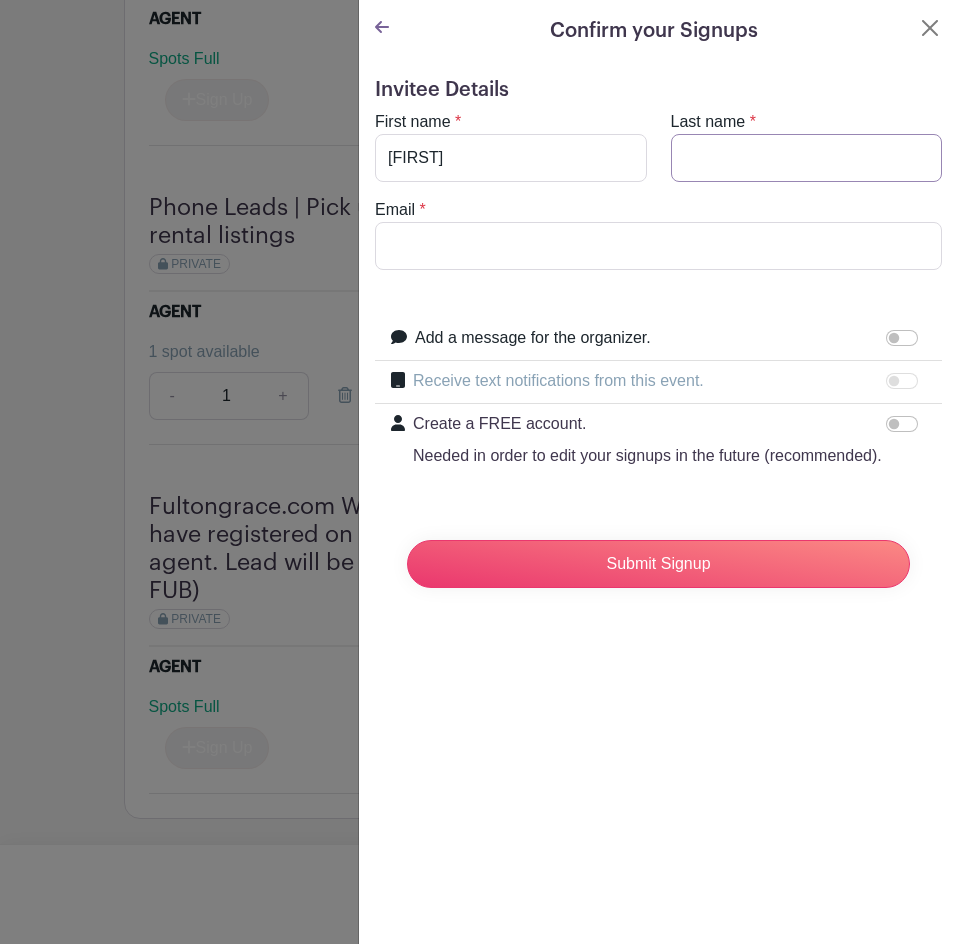 click on "Last name" at bounding box center [807, 158] 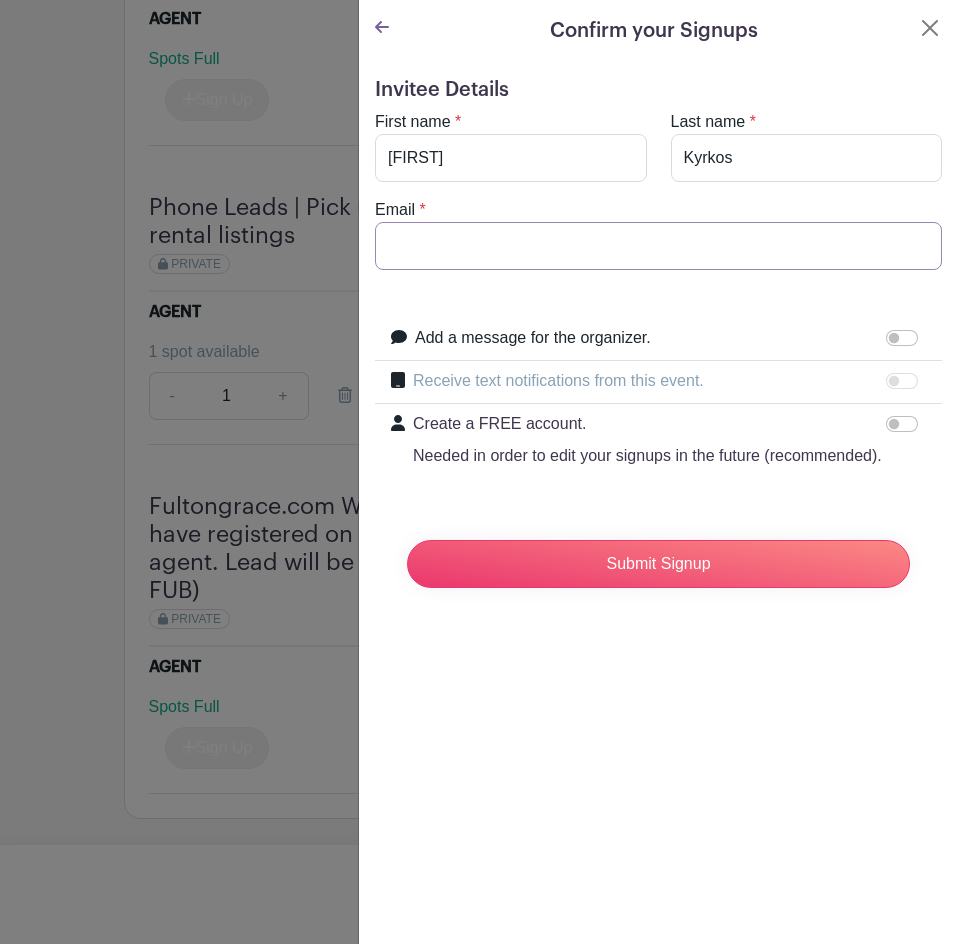click on "Email" at bounding box center [658, 246] 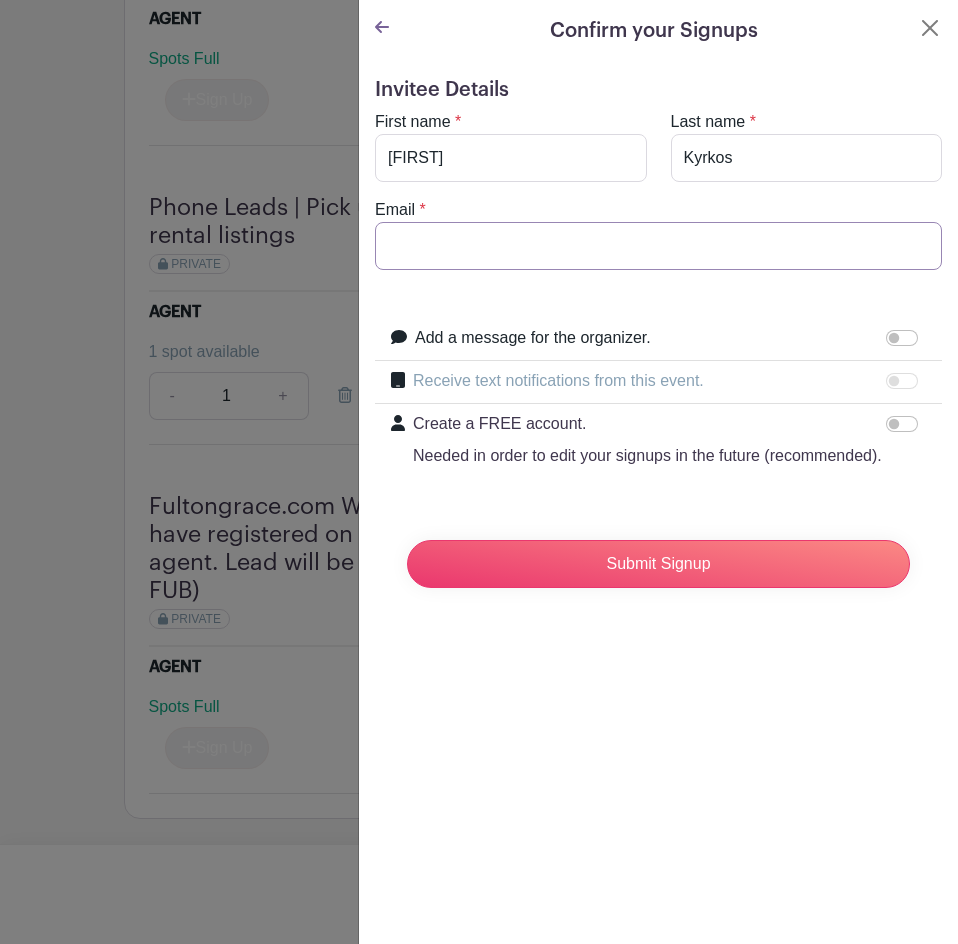 type on "[EMAIL]" 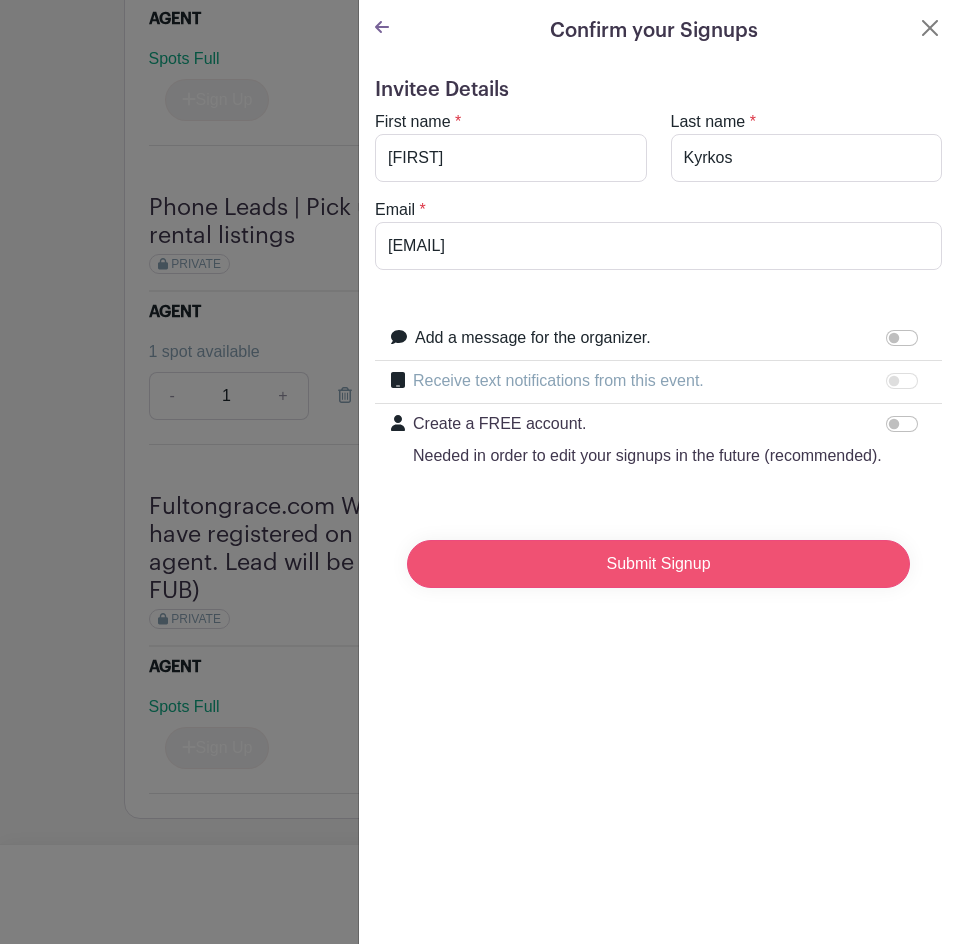 click on "Submit Signup" at bounding box center (658, 564) 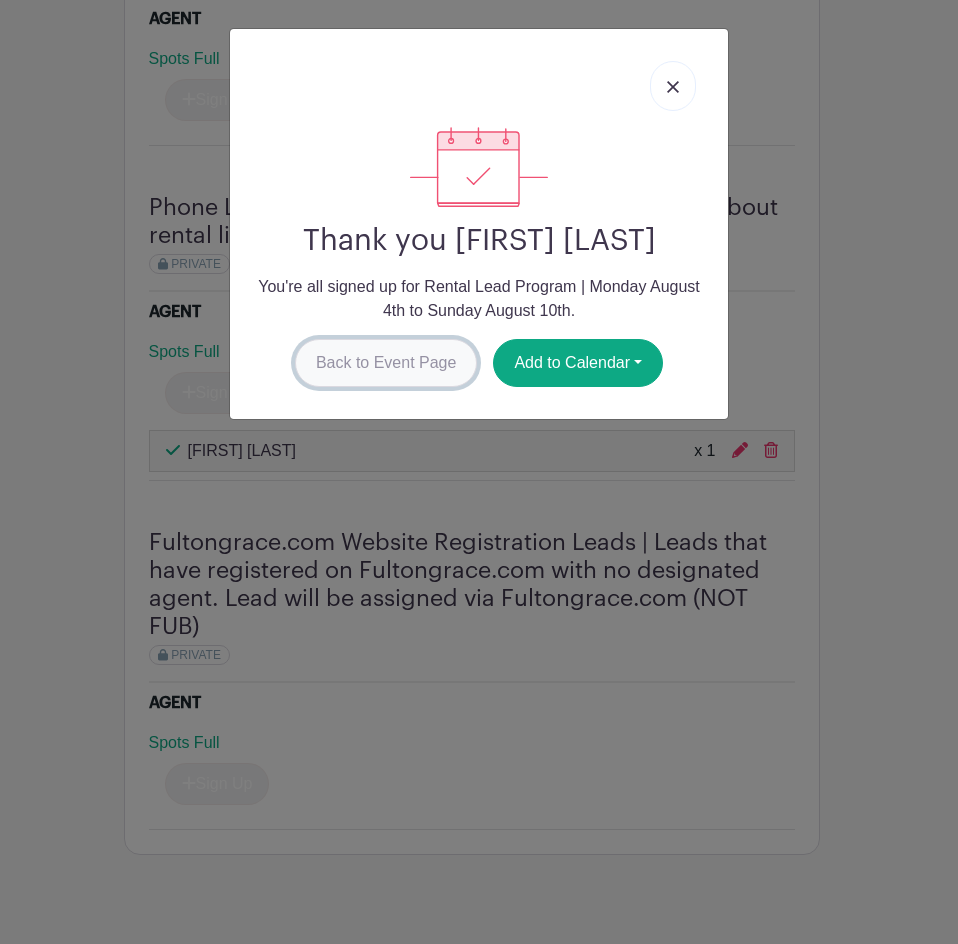 click on "Back to Event Page" at bounding box center (386, 363) 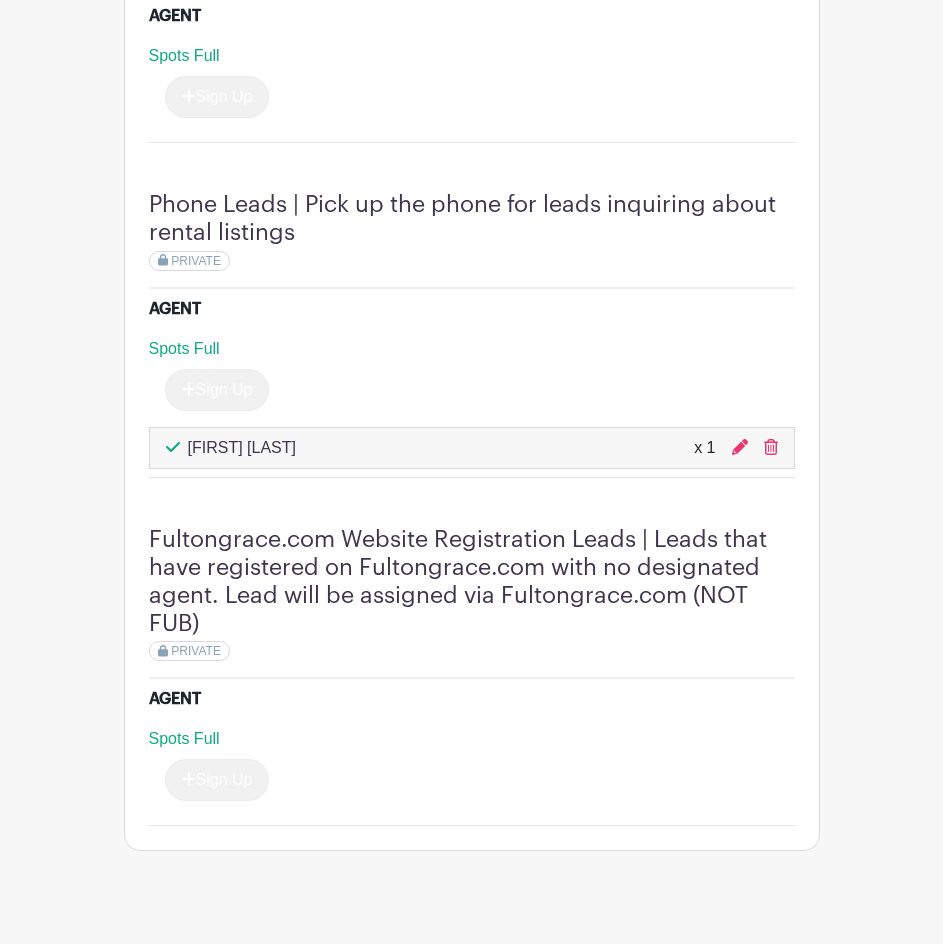 click on "Log In
Sign Up for Free
Rental Lead Signup
Rental Lead Program | Monday August 4th to Sunday August 10th
Created by [NAME]
Contact
RENTAL LEADS | Distributed through Follow Up Boss on a Round Robin Basis
You are allowed to sign up for  ONLY 2  of the groups below.    (Some neighborhoods are broken into two groups based on price of the listing)   *** Please Note! Leads distributed within these groups will be qualified by an FG employee
before they are delegated - 3B, 5, 7A, 7B and 11!
Name
Email
Phone" at bounding box center [471, -2354] 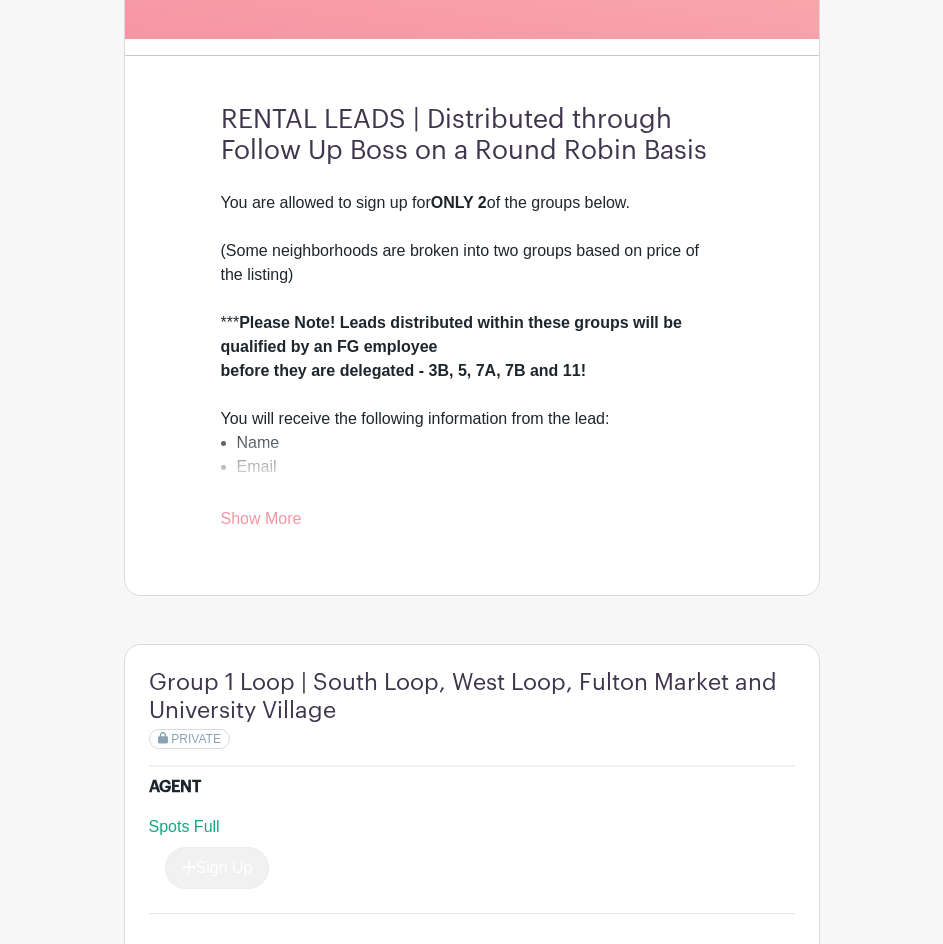 scroll, scrollTop: 483, scrollLeft: 0, axis: vertical 